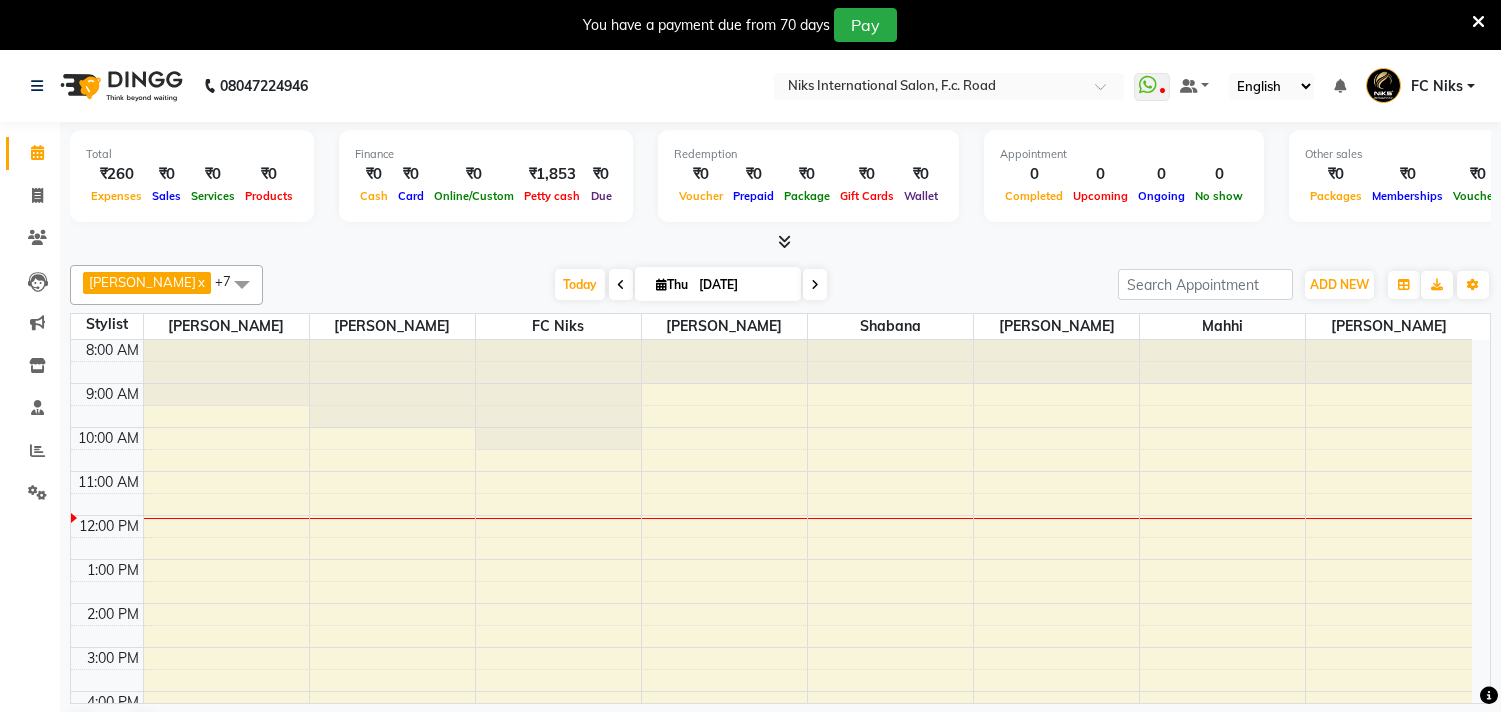 scroll, scrollTop: 0, scrollLeft: 0, axis: both 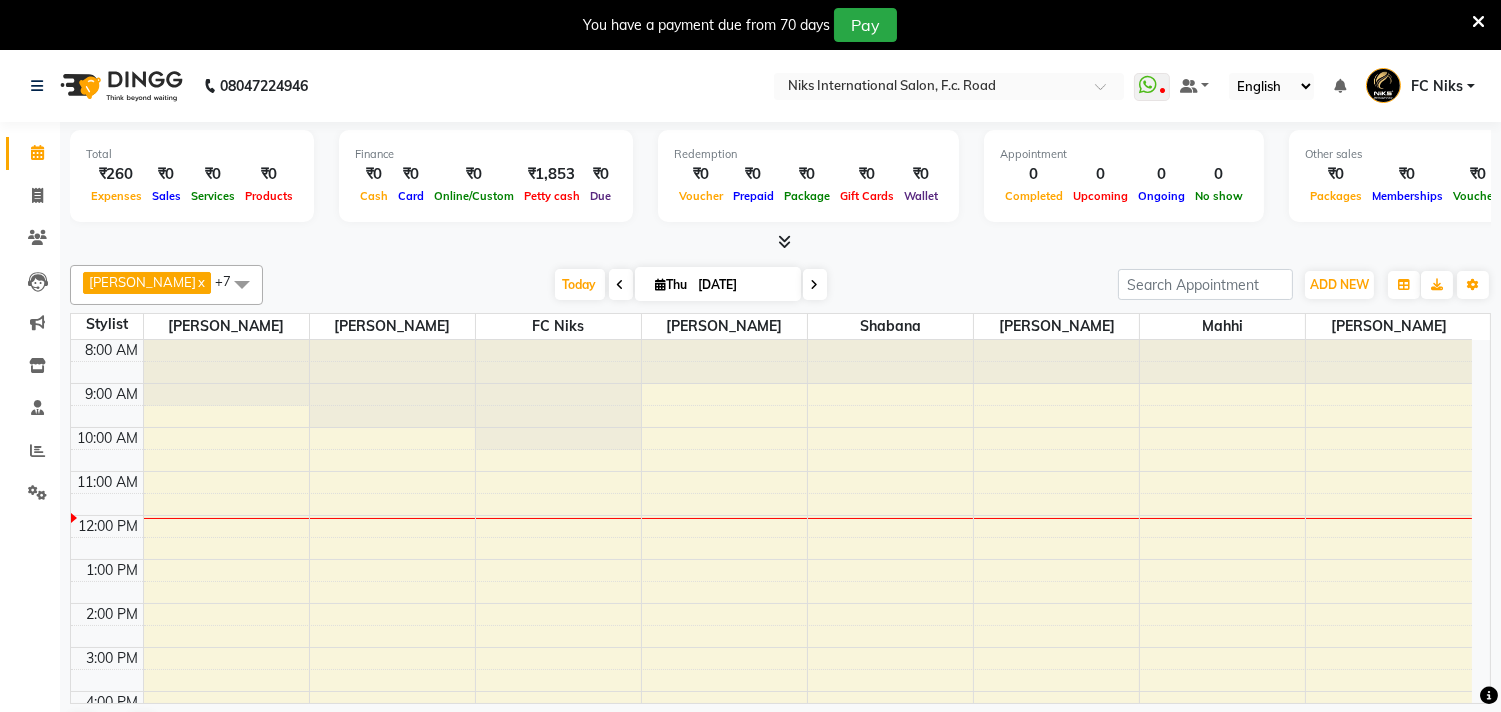 click at bounding box center [1478, 22] 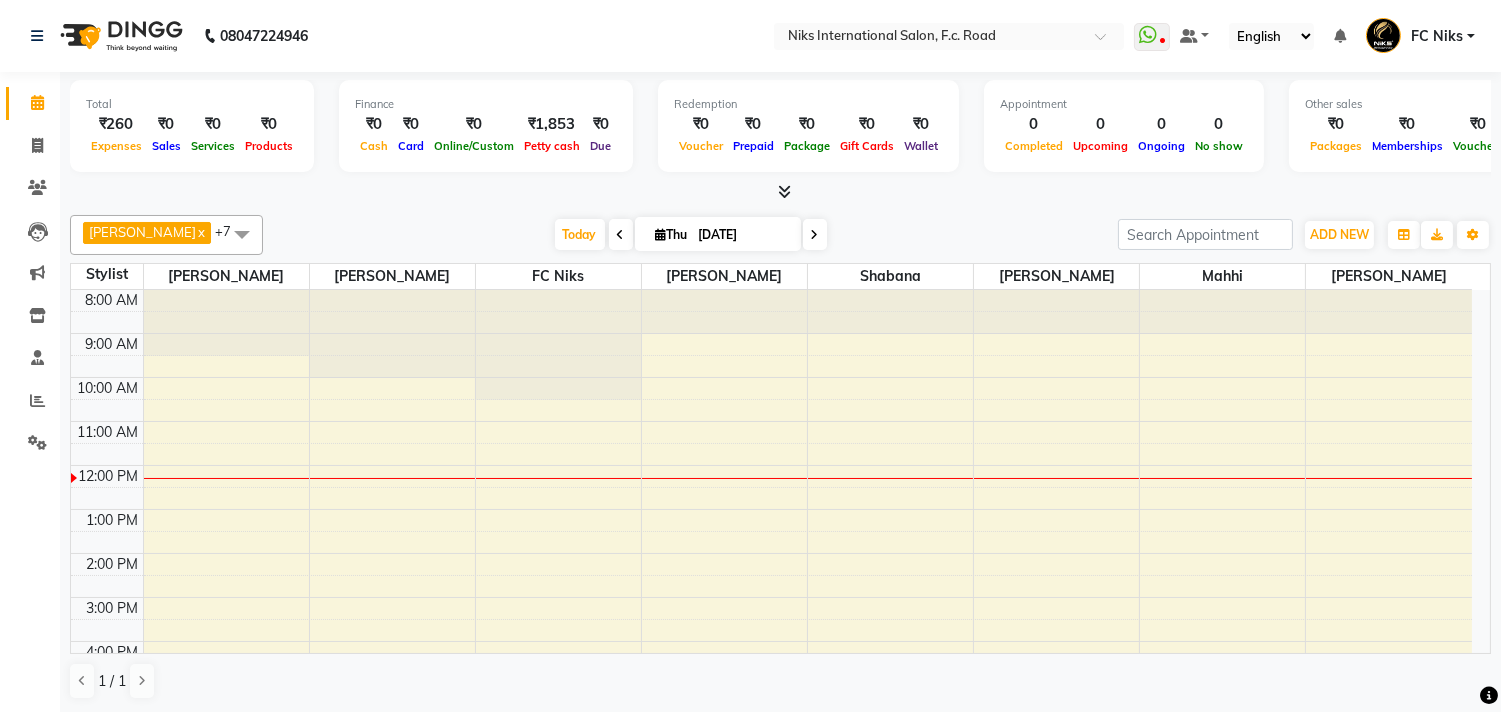 click at bounding box center [621, 234] 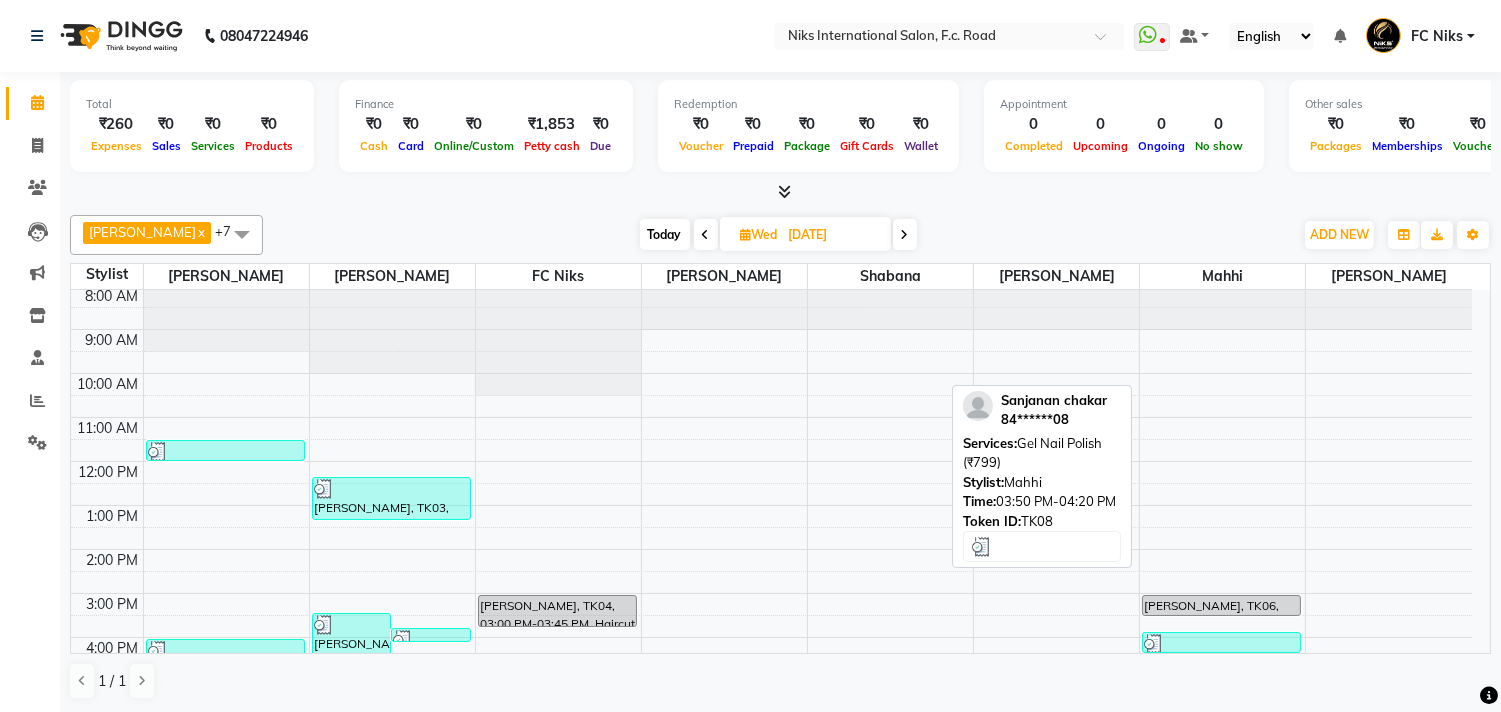 scroll, scrollTop: 0, scrollLeft: 0, axis: both 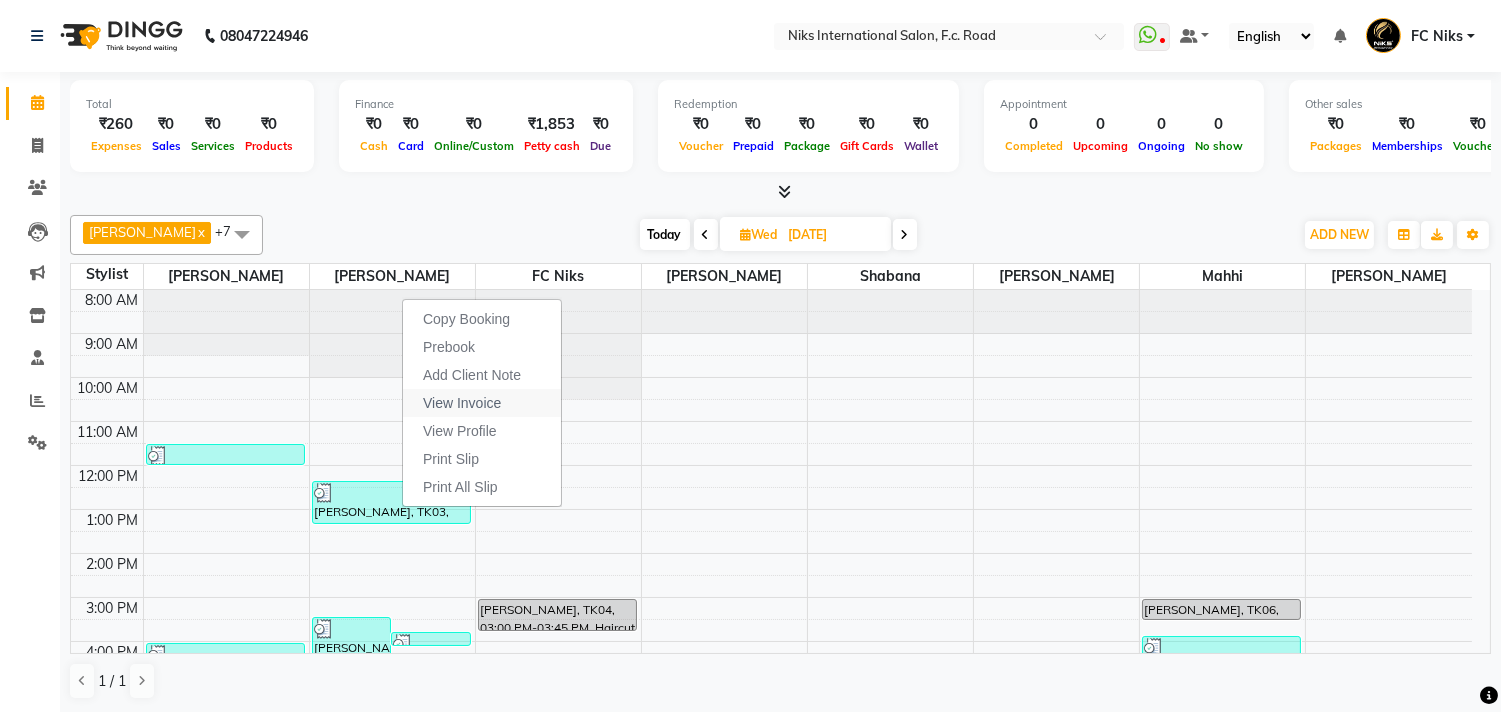 click on "View Invoice" at bounding box center (462, 403) 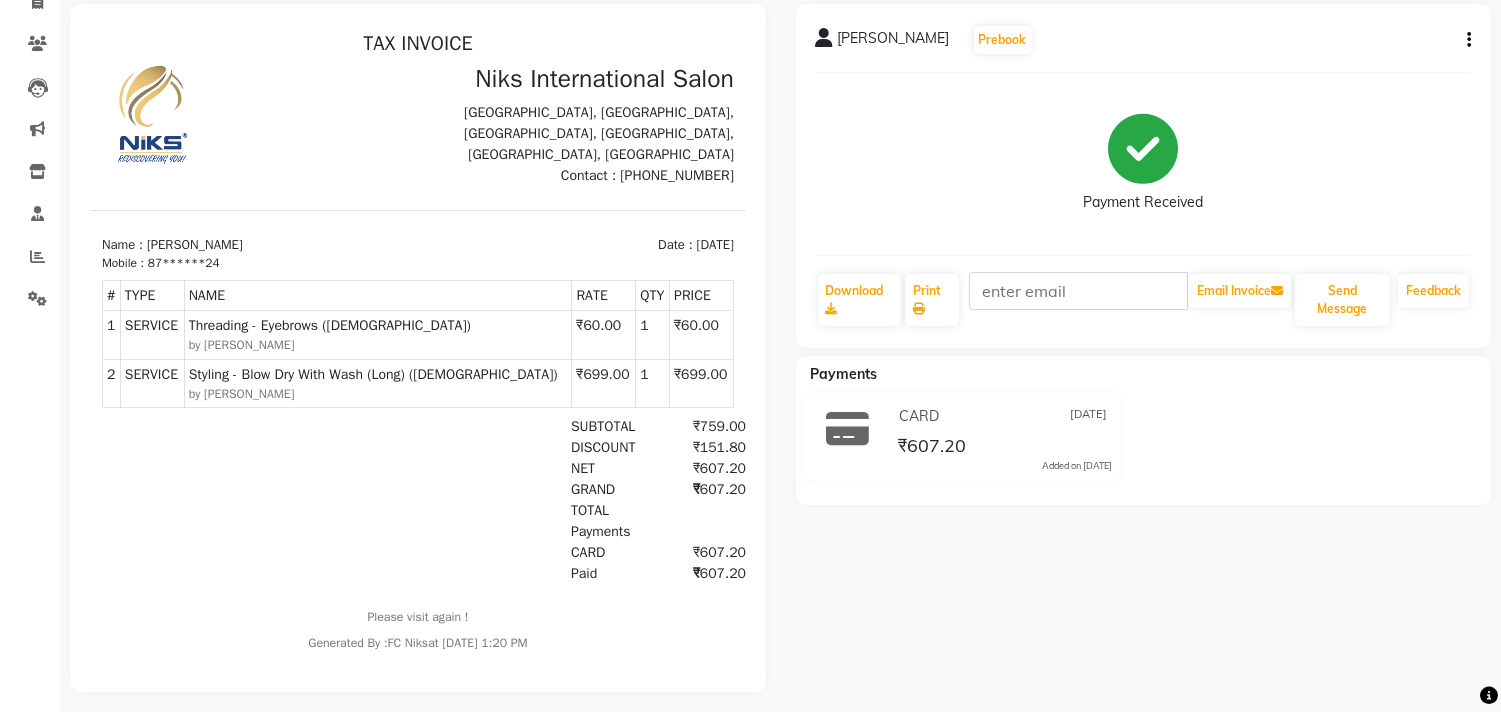 scroll, scrollTop: 155, scrollLeft: 0, axis: vertical 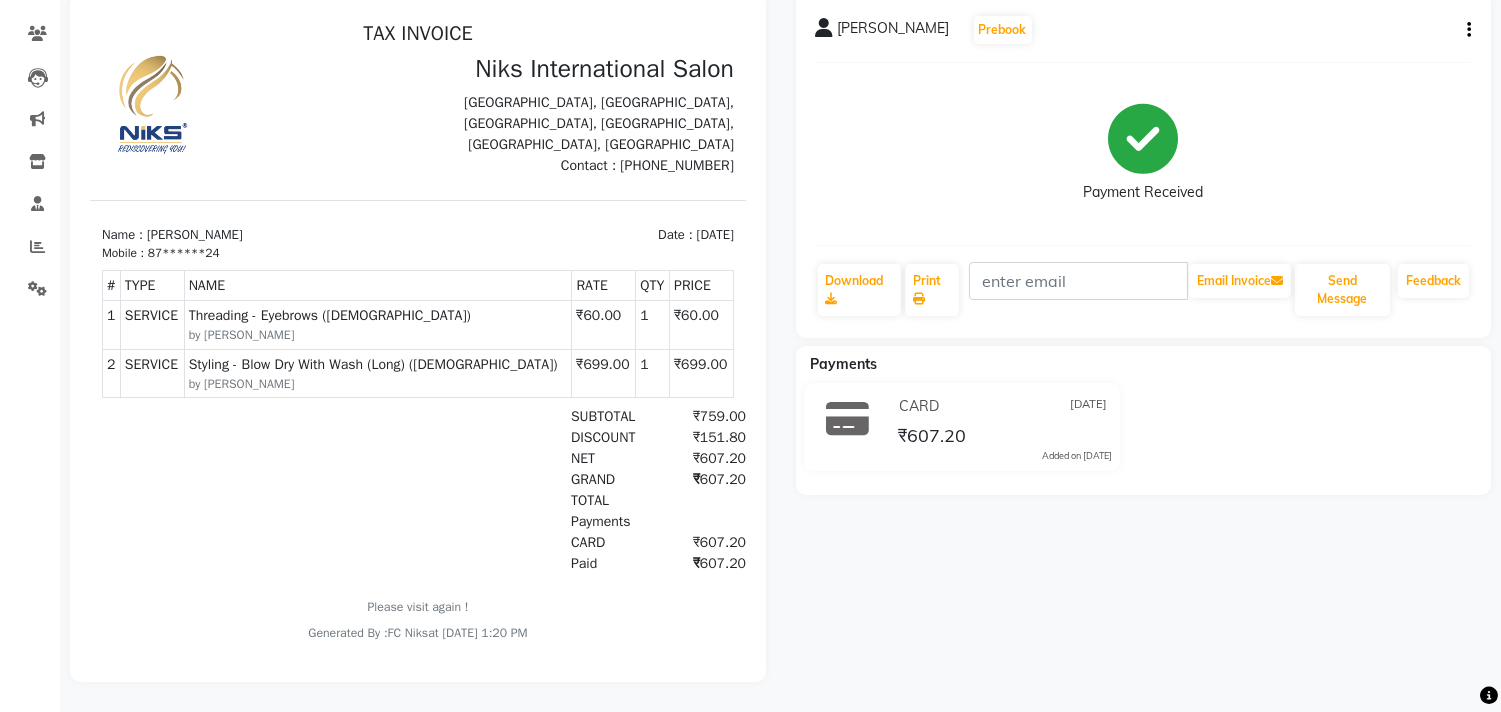 click on "Styling  - Blow Dry With Wash  (Long) (Female)" at bounding box center (378, 364) 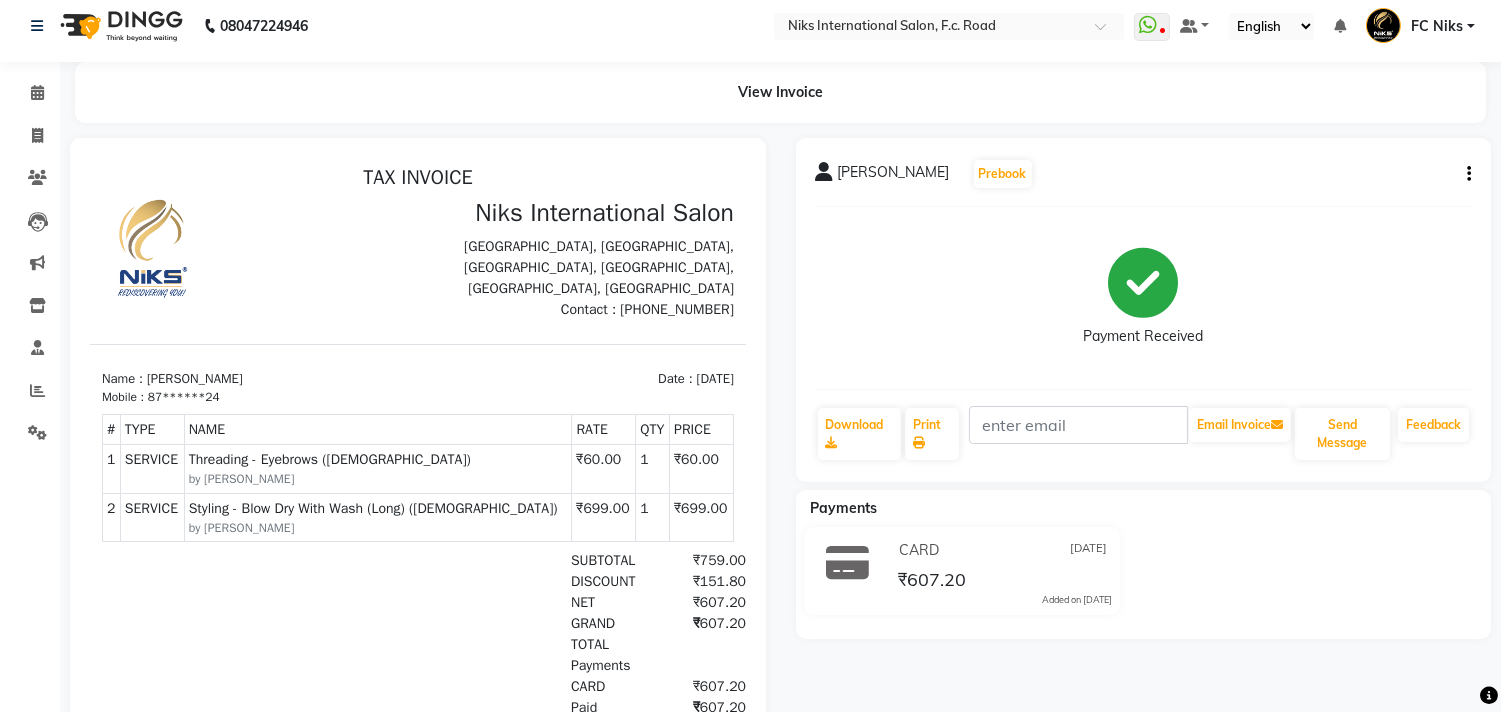 scroll, scrollTop: 0, scrollLeft: 0, axis: both 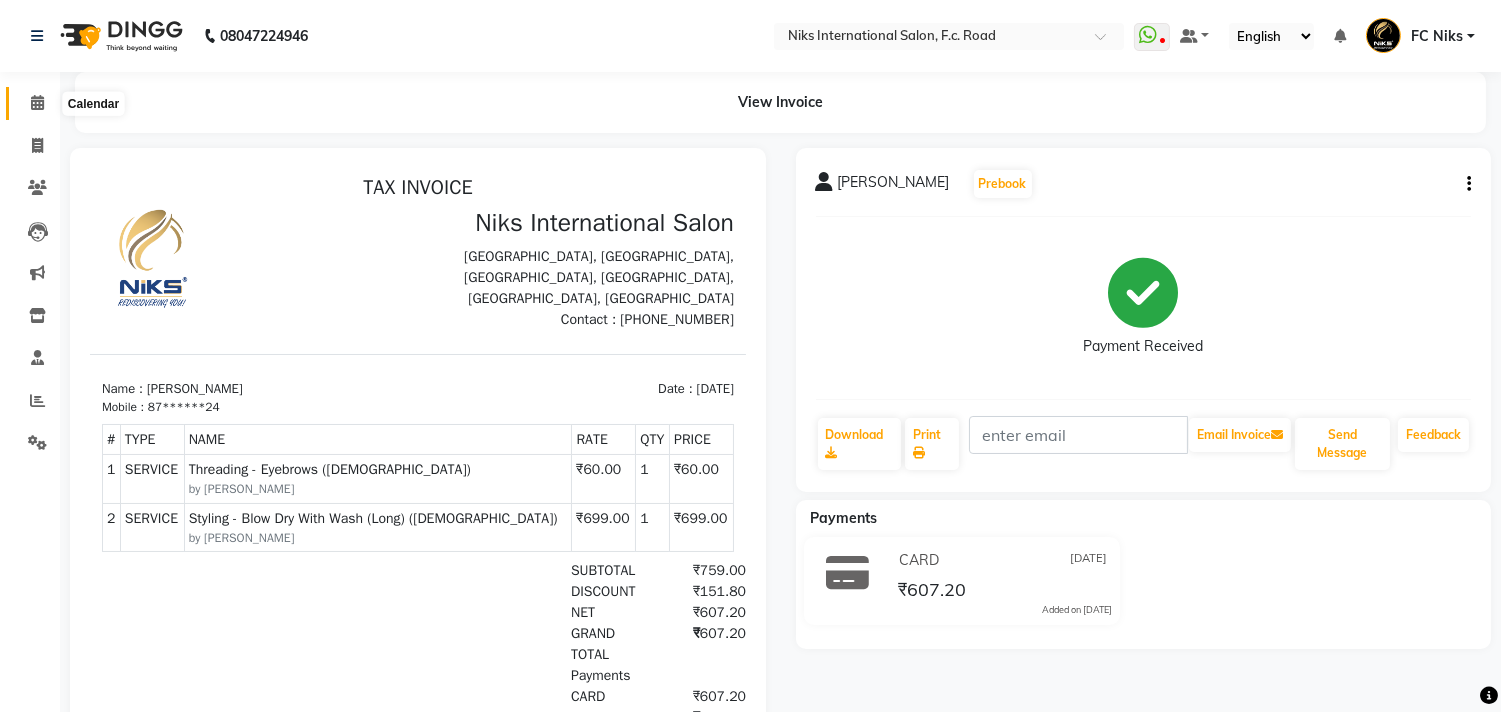 click 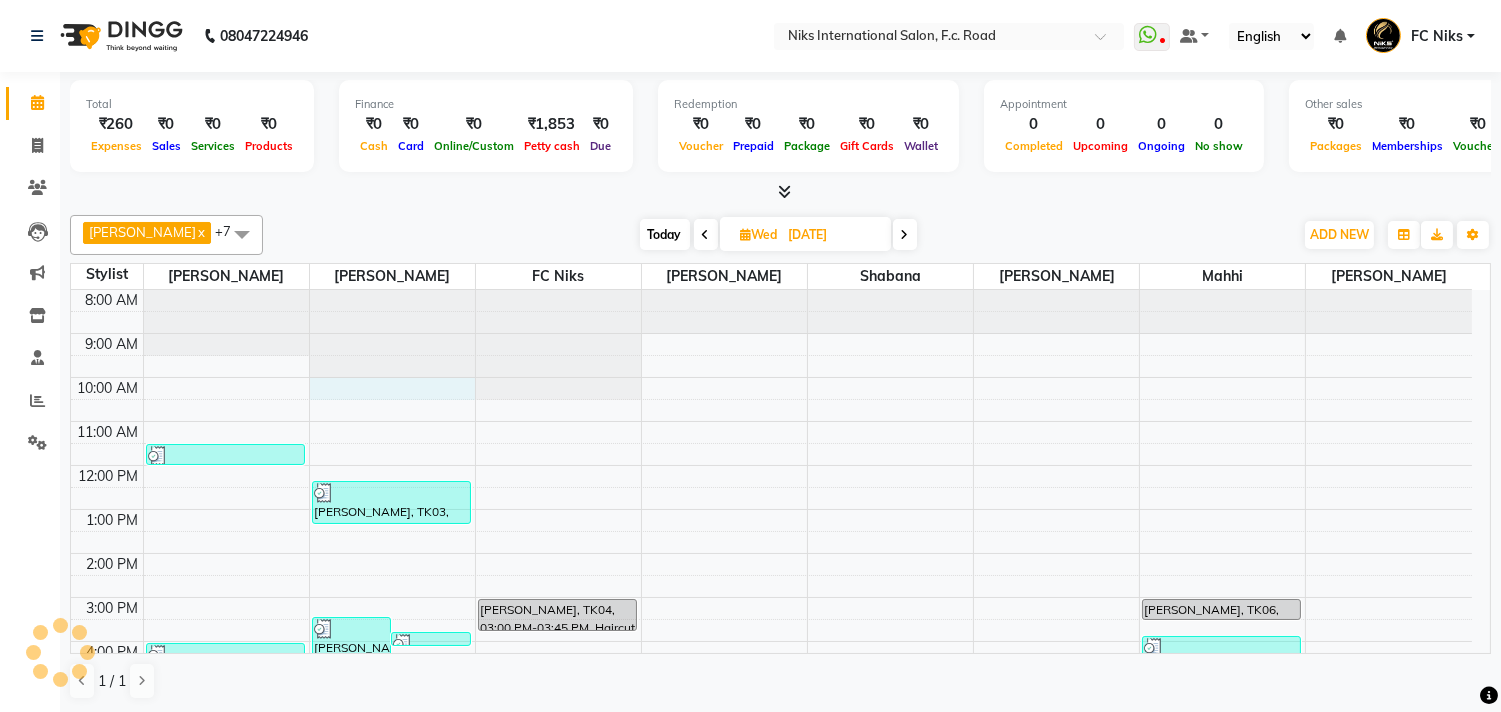 click on "8:00 AM 9:00 AM 10:00 AM 11:00 AM 12:00 PM 1:00 PM 2:00 PM 3:00 PM 4:00 PM 5:00 PM 6:00 PM 7:00 PM 8:00 PM 9:00 PM 10:00 PM     ajay, TK01, 11:30 AM-12:00 PM, Haircut - Basic Haicut (Male)     Aman Shaikh, TK05, 04:00 PM-04:30 PM, Haircut - Basic Haicut (Male)     kranti, TK02, 06:00 PM-07:30 PM, Haircut - Basic Haicut (Male),Hair Colour - Hair Colour Ammonia Free (Male) (₹1499)     Gauri Kinikar, TK12, 07:55 PM-08:40 PM, Haircut - Creative Haircut (Wash & Blowdry Complimentary) (Female) (₹999)     shreya daga, TK10, 03:25 PM-04:55 PM, Threading - Eyebrows (Female) (₹60),Threading - Eyebrows (Female) (₹60),Threading - Eyebrows (Female) (₹60),Threading - Upper Lips/Chin/ Nose/ (Female) (₹40),Threading - Upper Lips/Chin/ Nose/ (Female) (₹40),Liposoluble Wax - Upper Lips/Chin/Lower Lip/Nose/ Ear (Female) (₹120)     Madhura K, TK07, 03:45 PM-04:00 PM, Natural Nails - Regular Nail Polish  (Female) (₹100)                      Sanjanan chakar, TK06, 03:00 PM-03:30 PM, Gel Nail Polish" at bounding box center [771, 619] 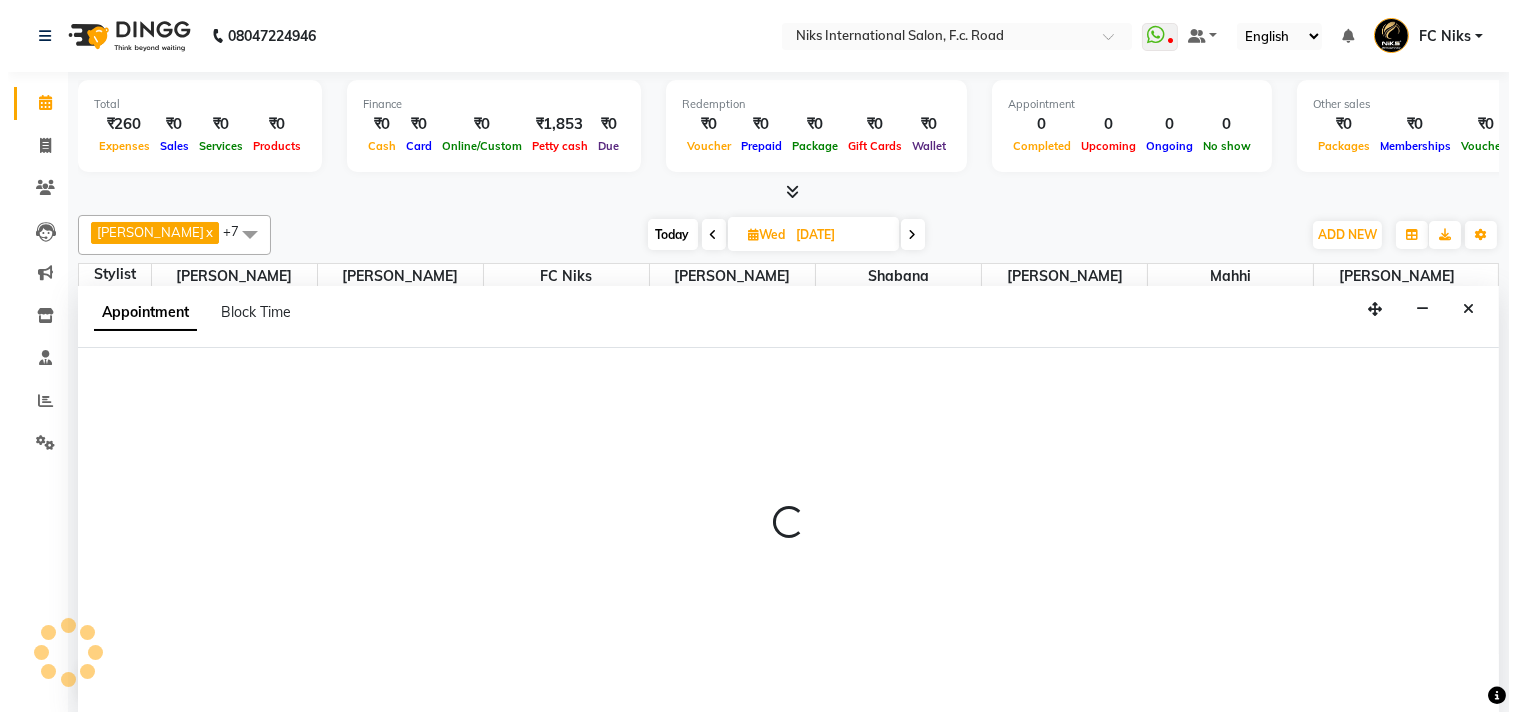 scroll, scrollTop: 1, scrollLeft: 0, axis: vertical 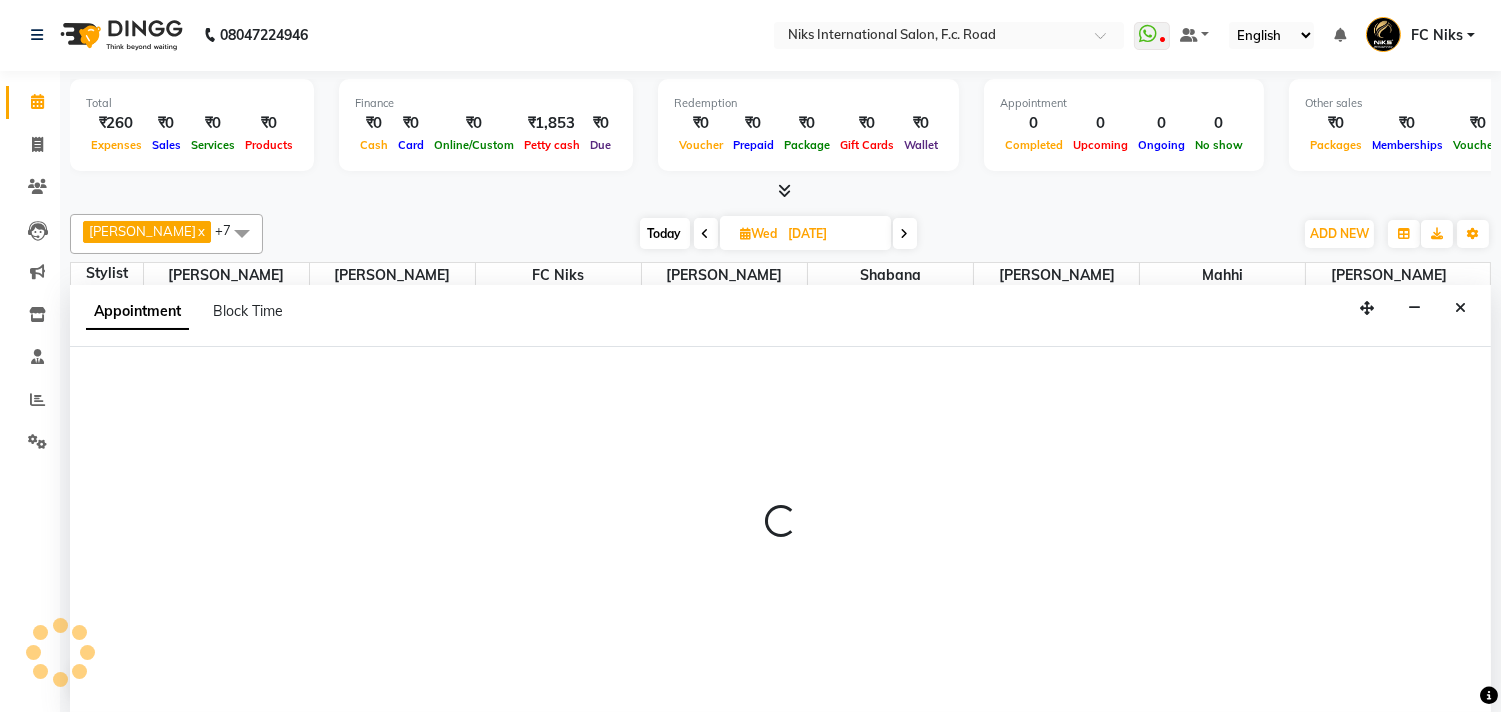 select on "160" 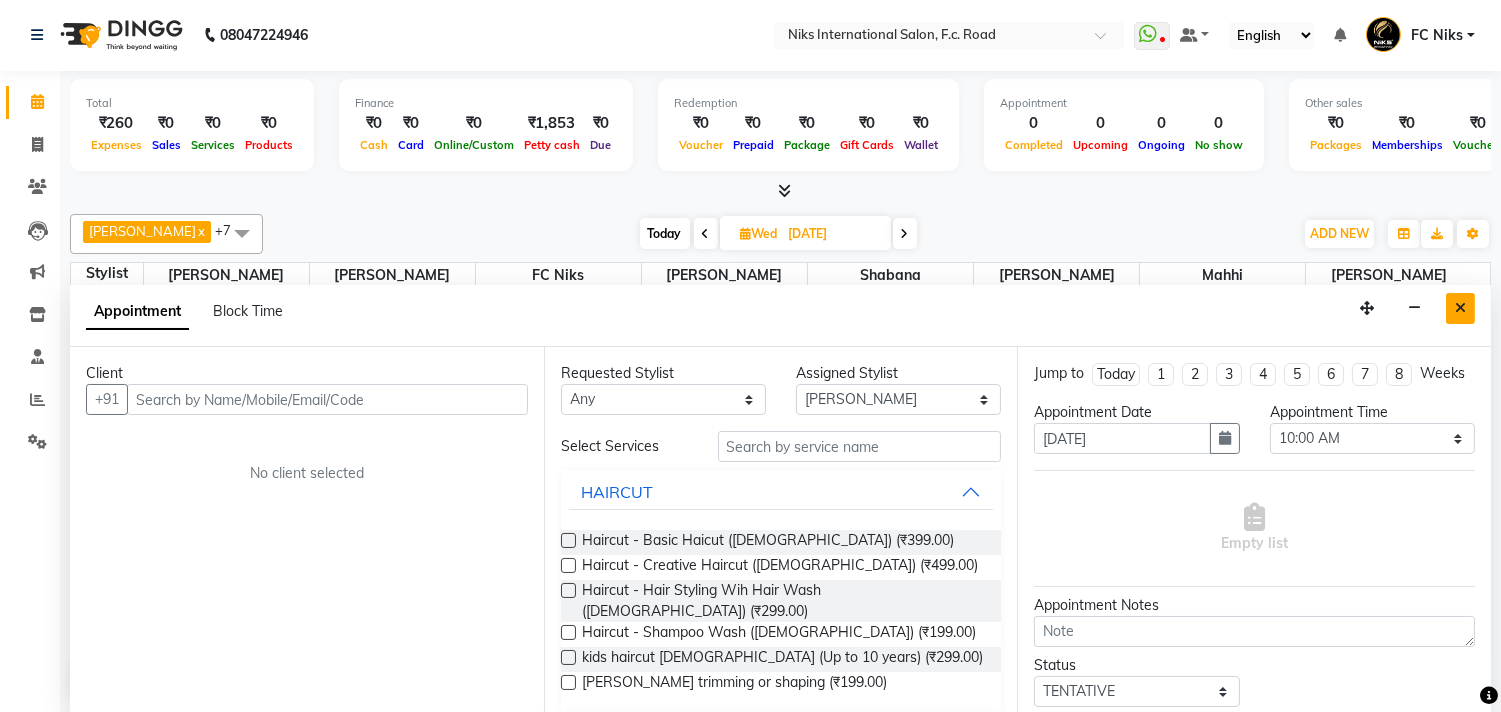 click at bounding box center [1460, 308] 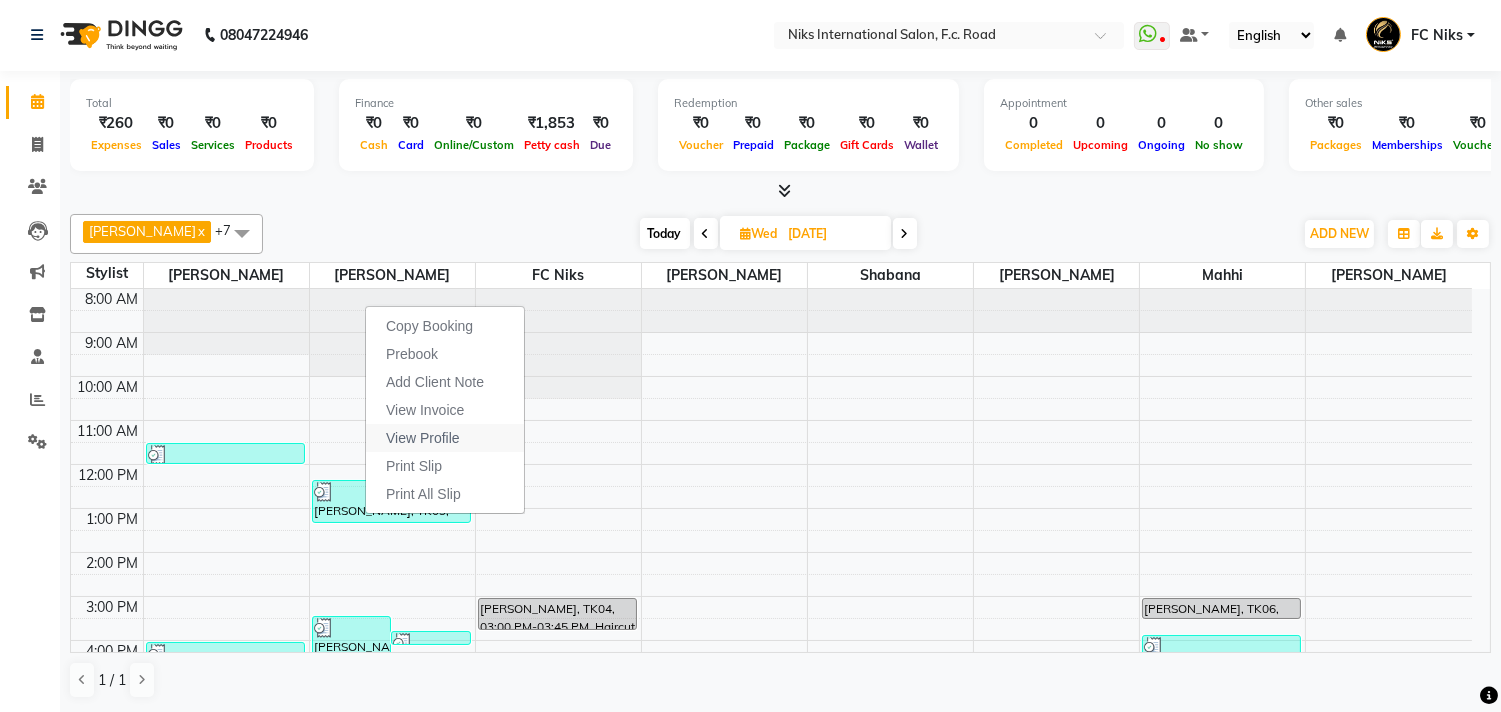 click on "View Profile" at bounding box center [423, 438] 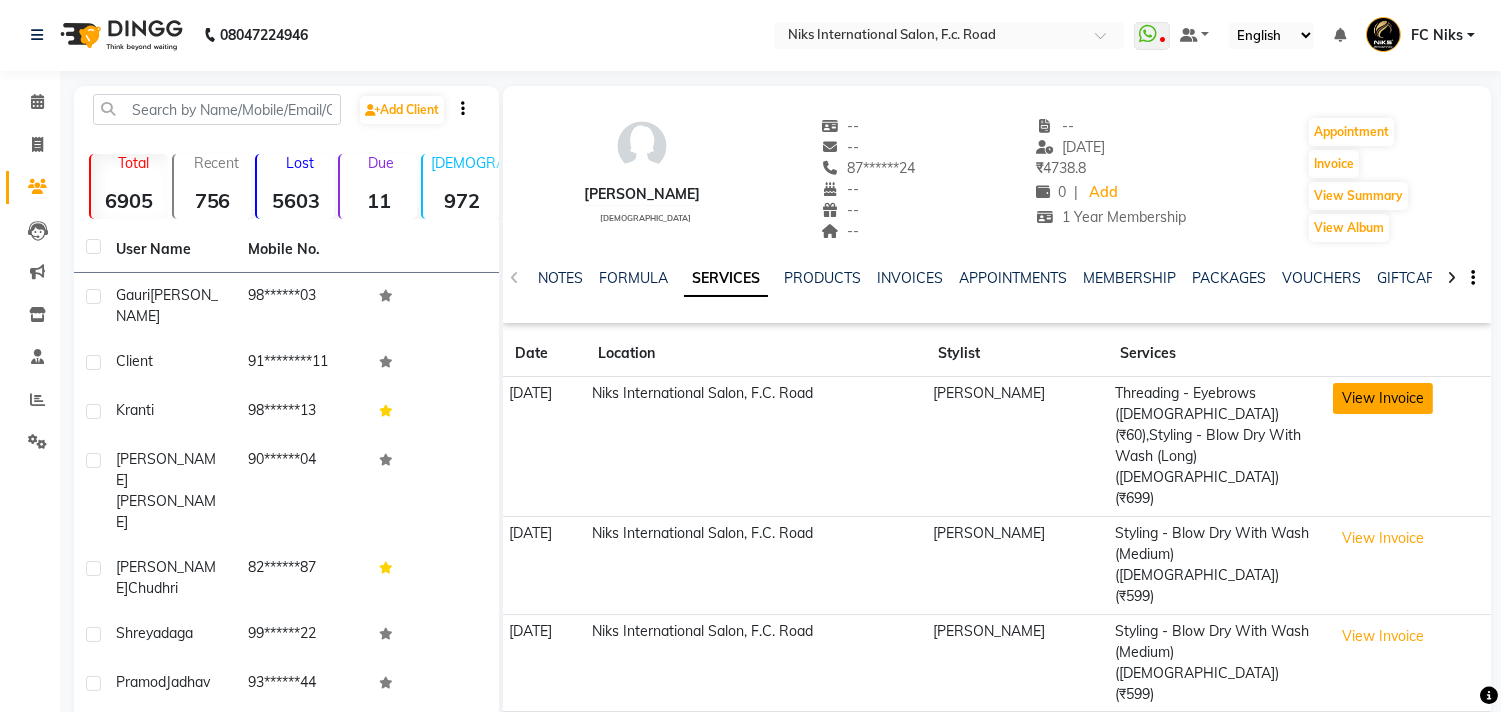 click on "View Invoice" 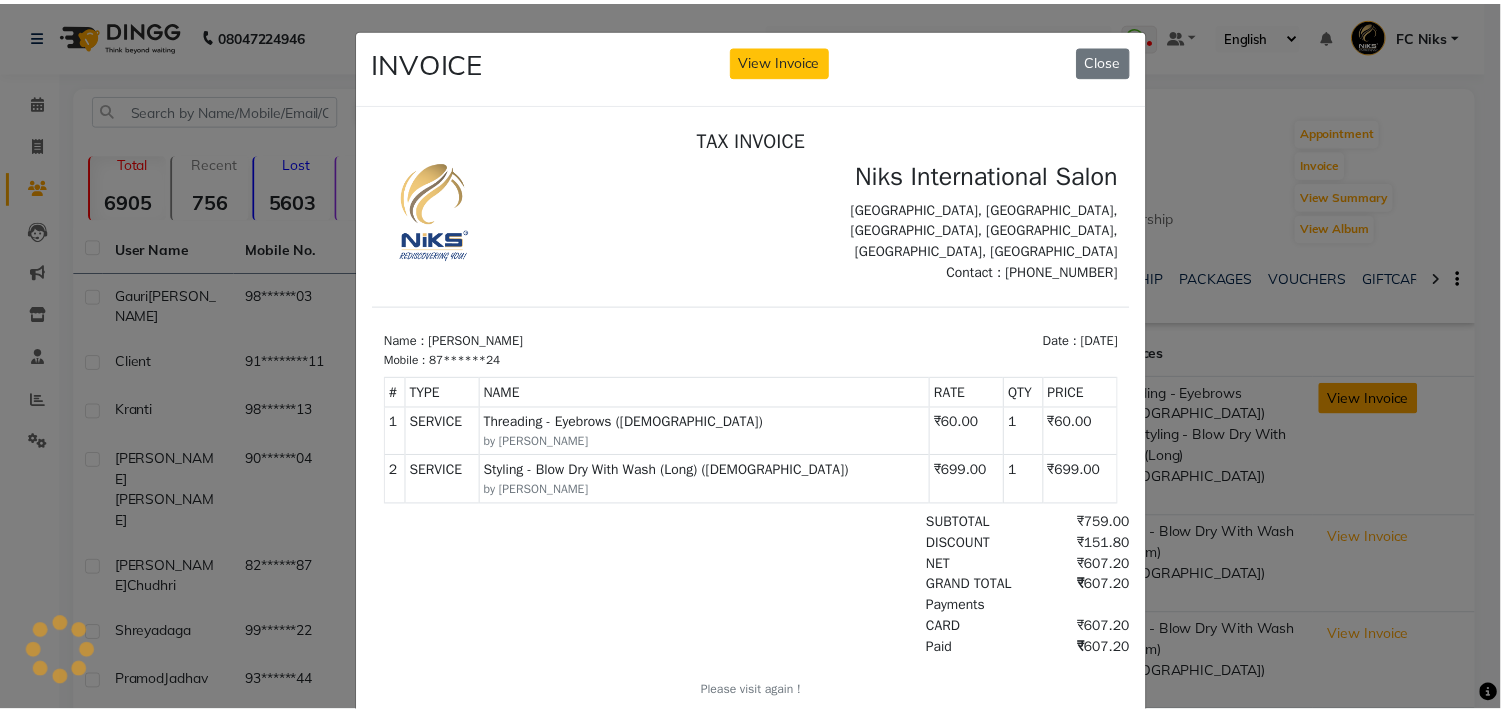 scroll, scrollTop: 0, scrollLeft: 0, axis: both 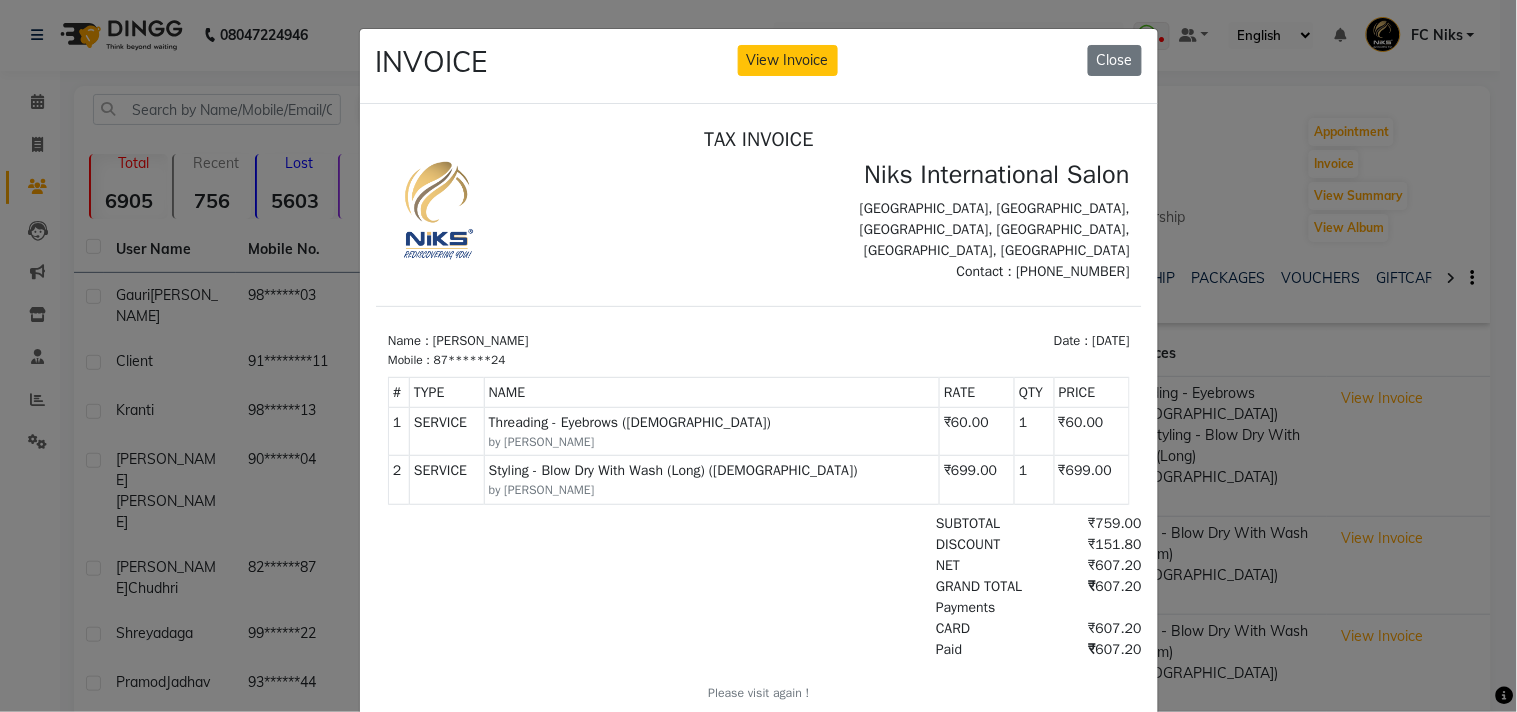 click on "₹699.00" at bounding box center (1091, 479) 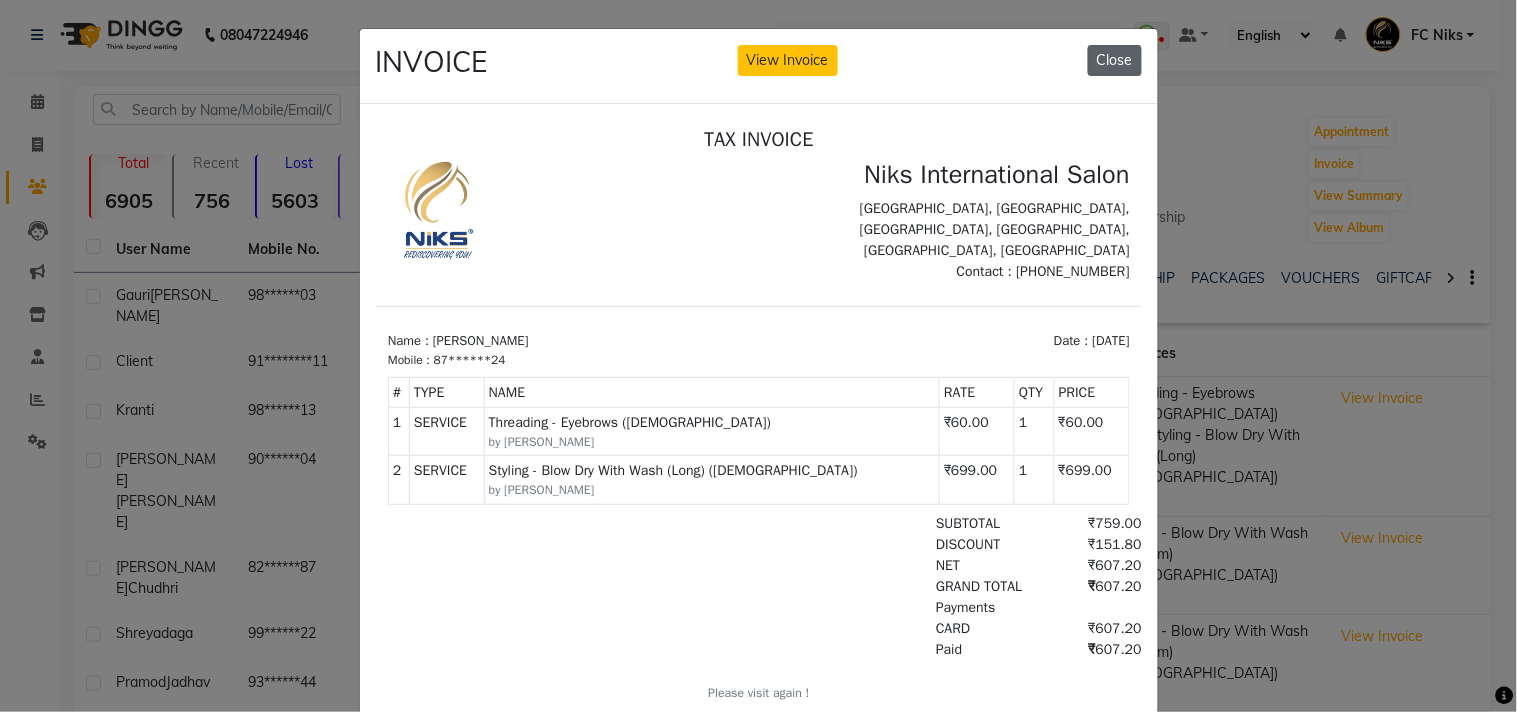 click on "Close" 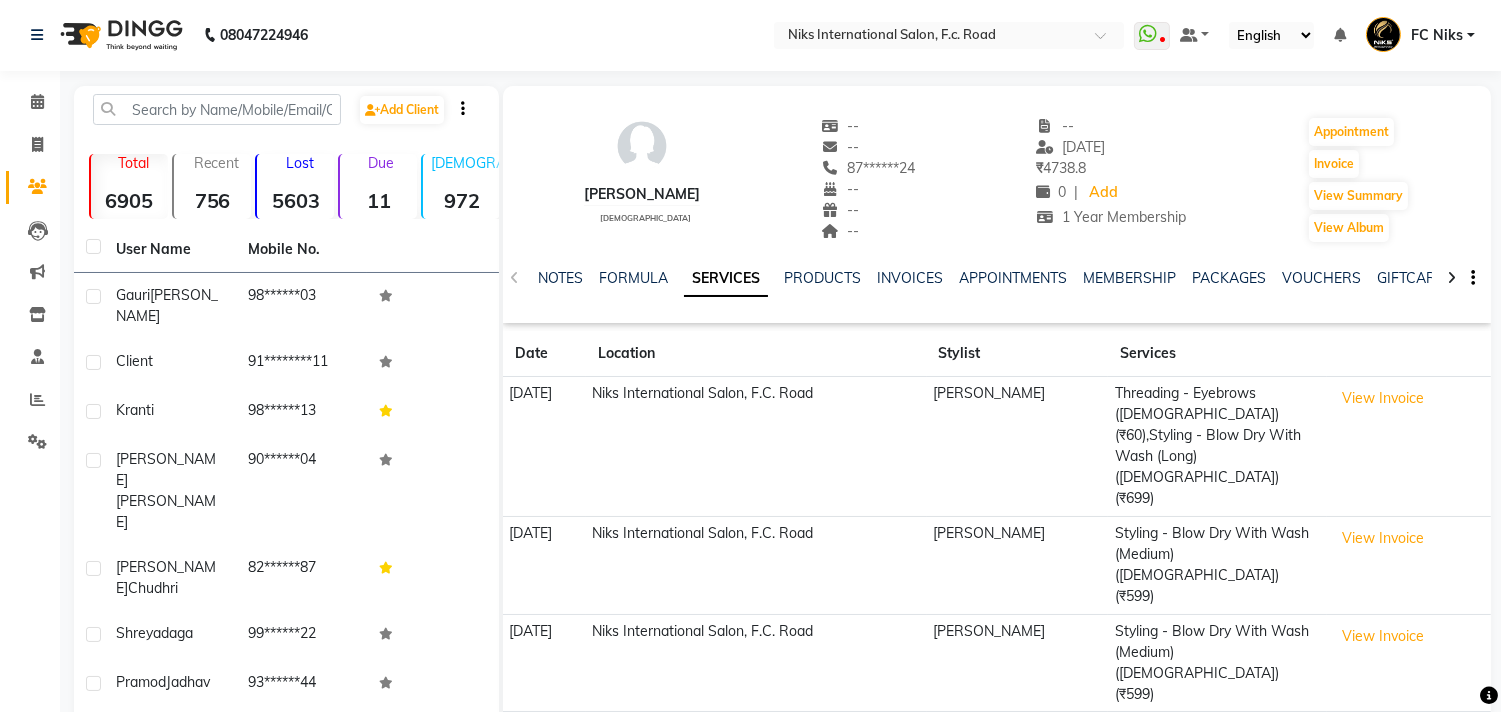 scroll, scrollTop: 0, scrollLeft: 0, axis: both 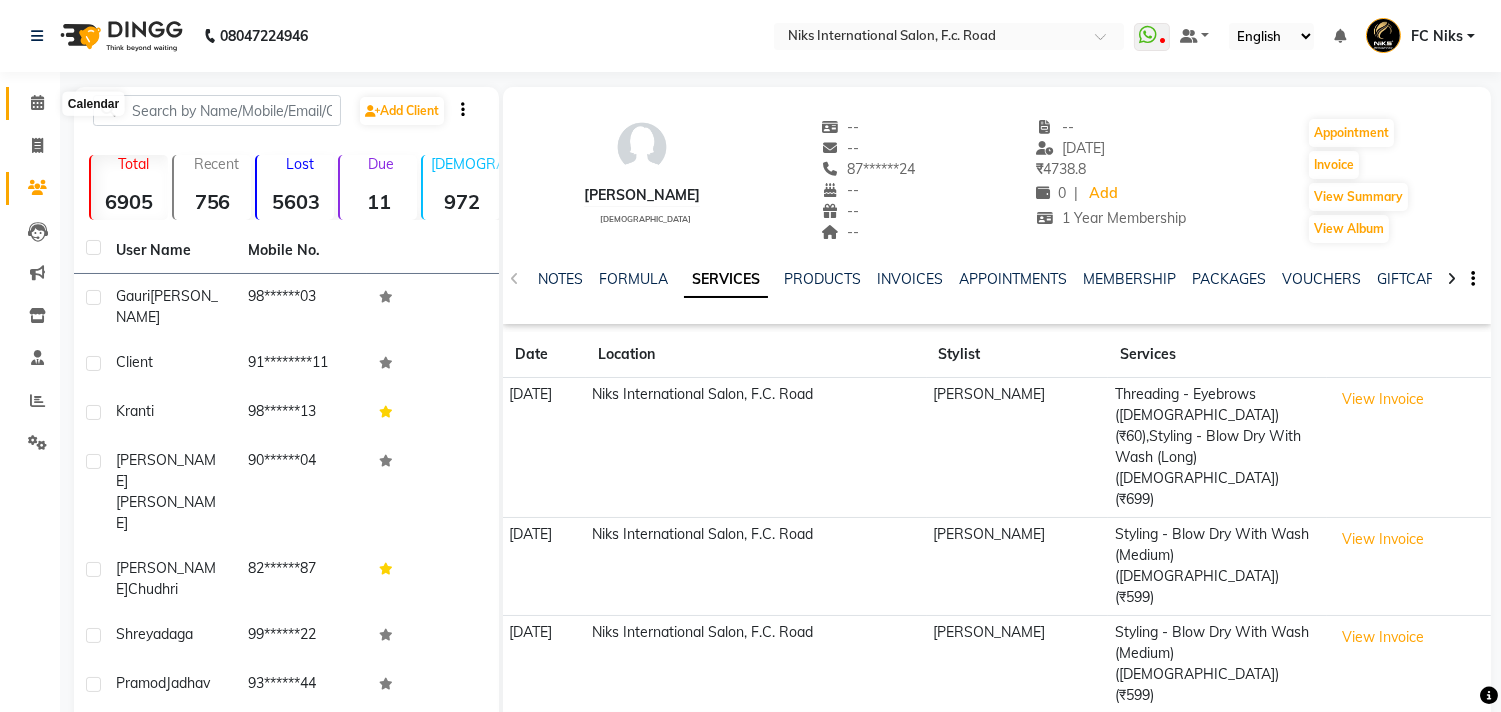 click 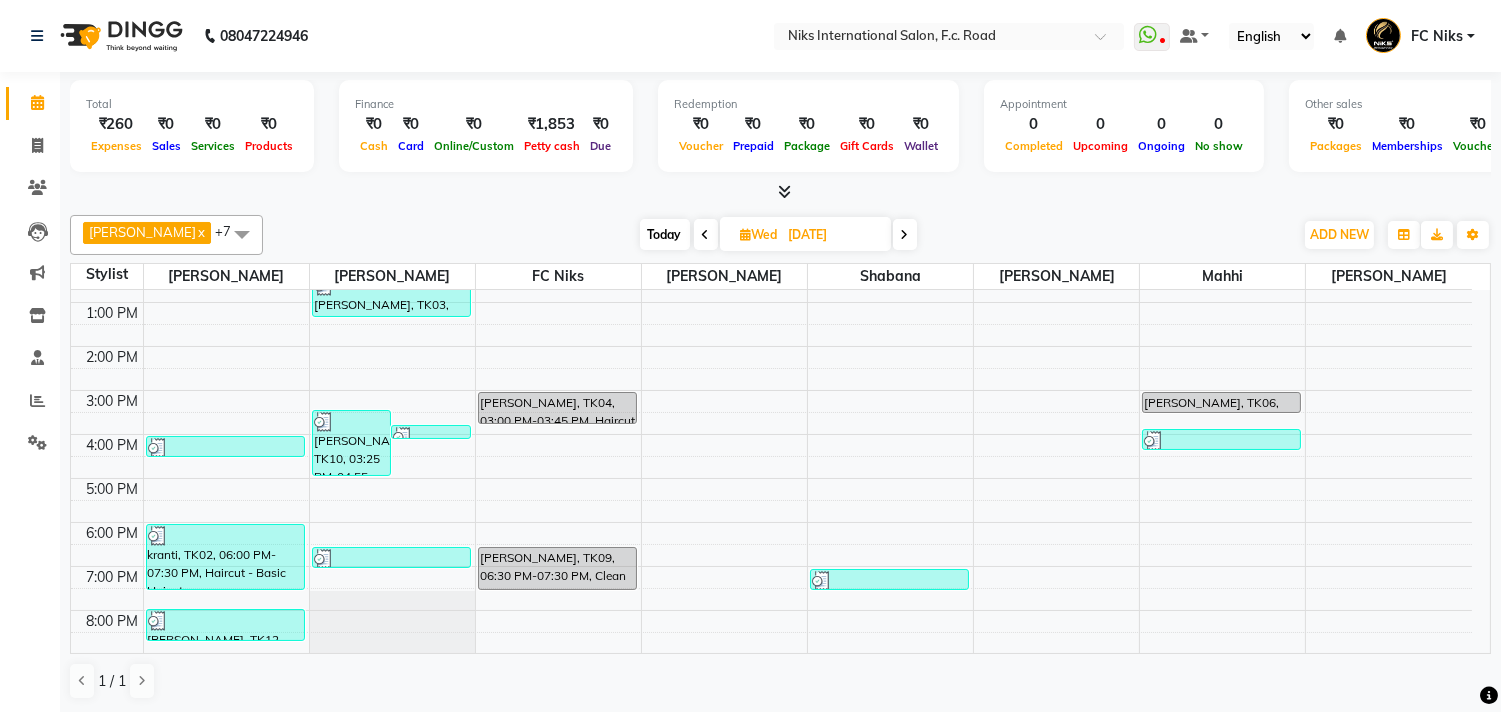 scroll, scrollTop: 244, scrollLeft: 0, axis: vertical 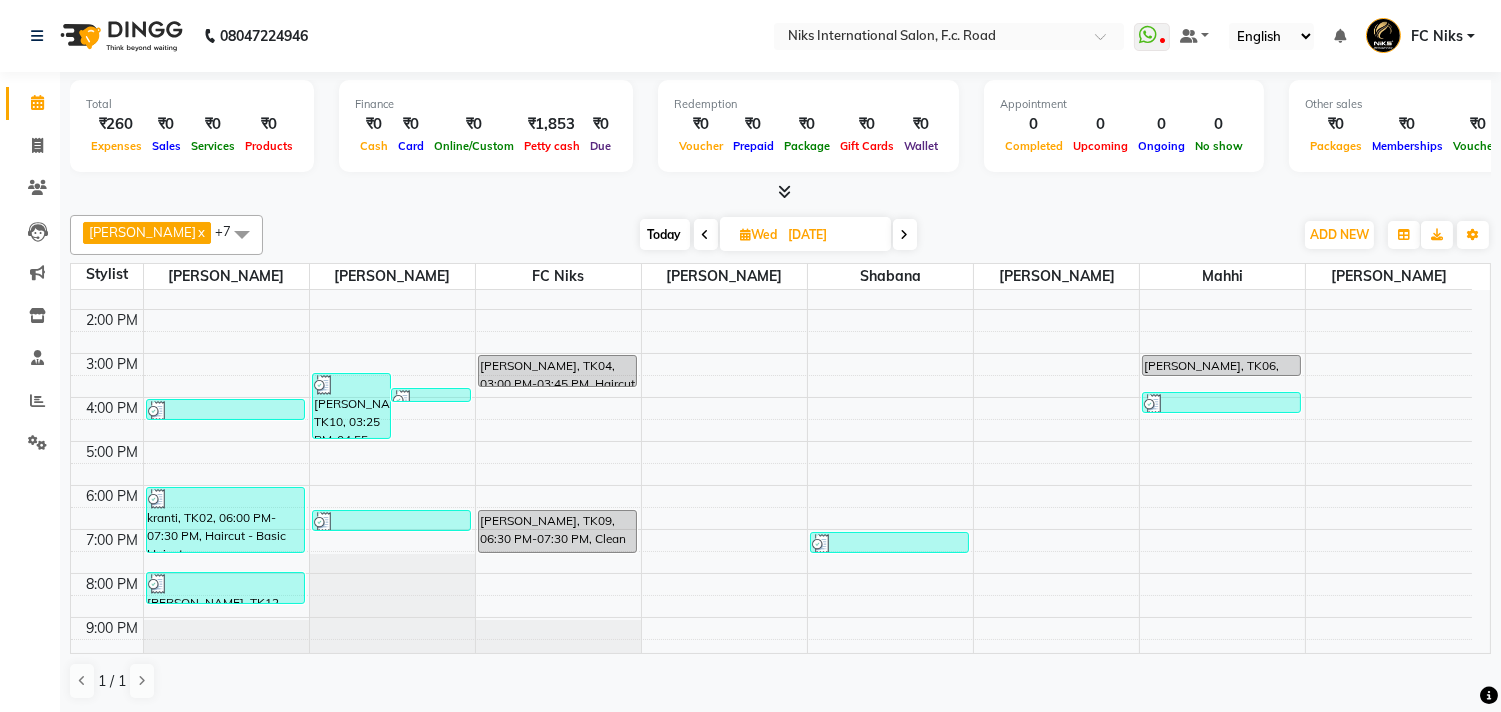 click on "Today" at bounding box center [665, 234] 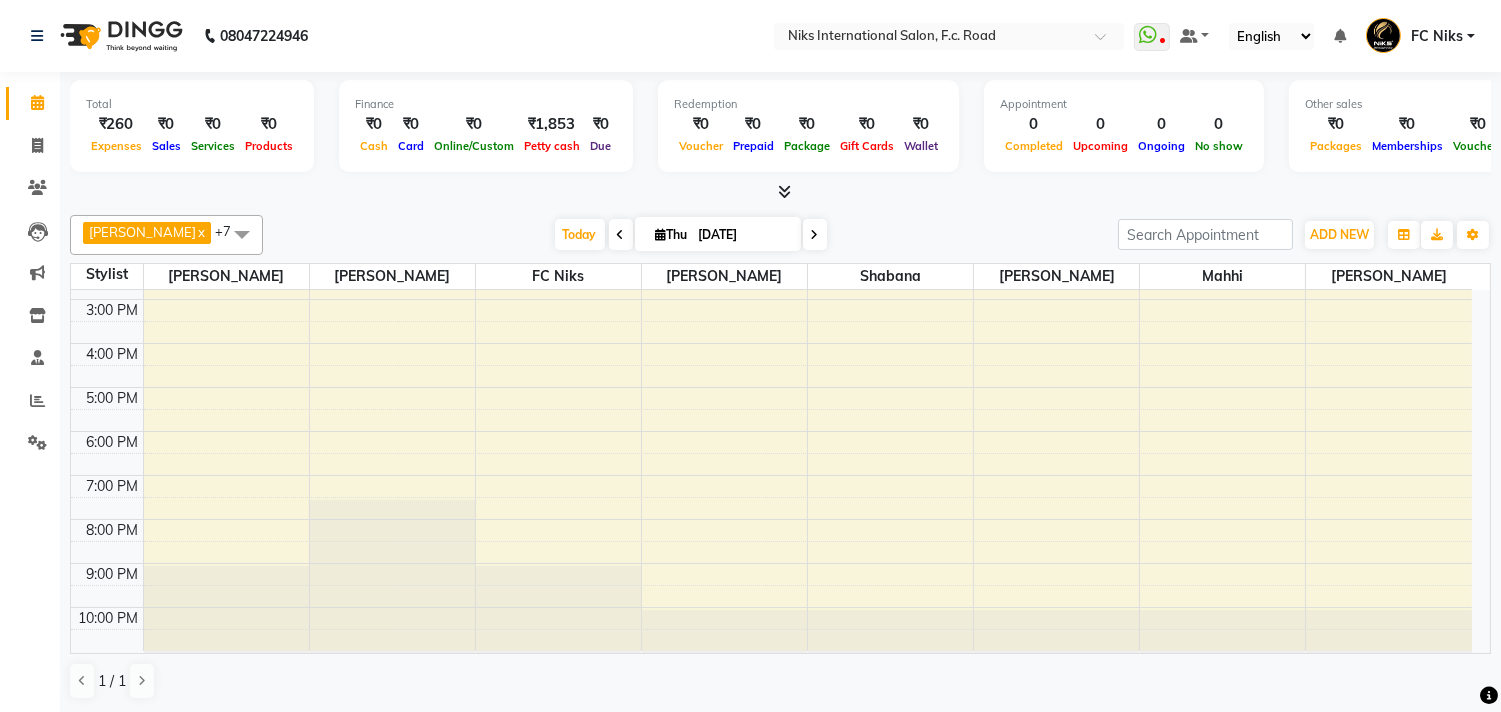 scroll, scrollTop: 0, scrollLeft: 0, axis: both 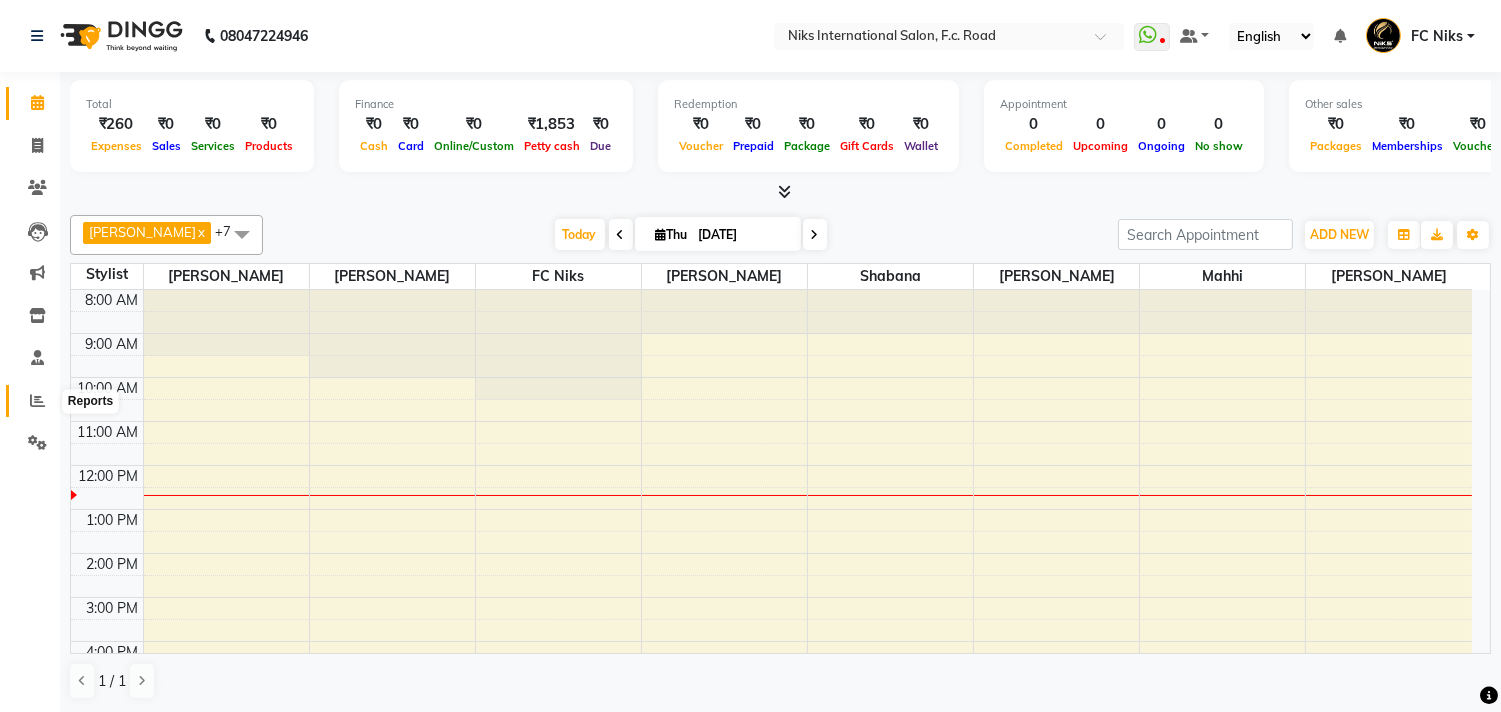 click 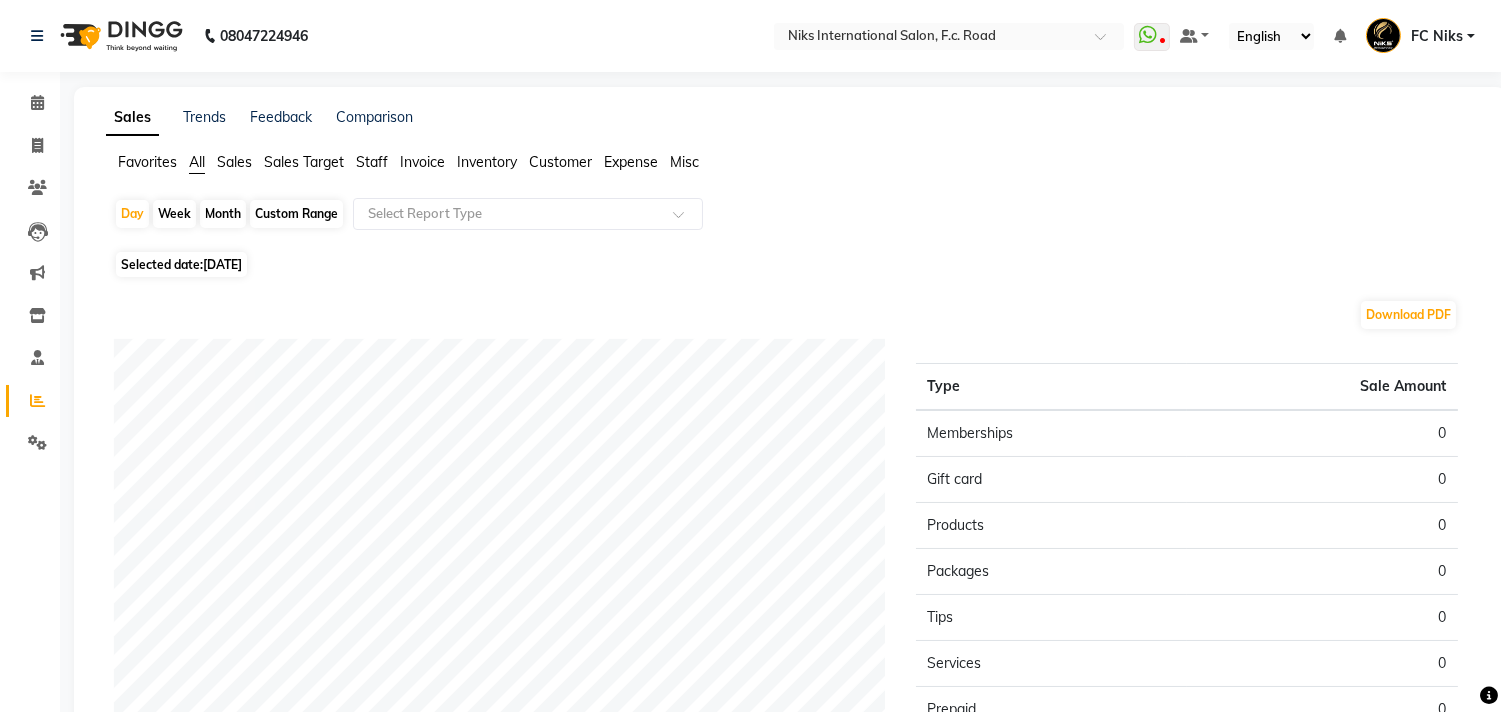 click on "Month" 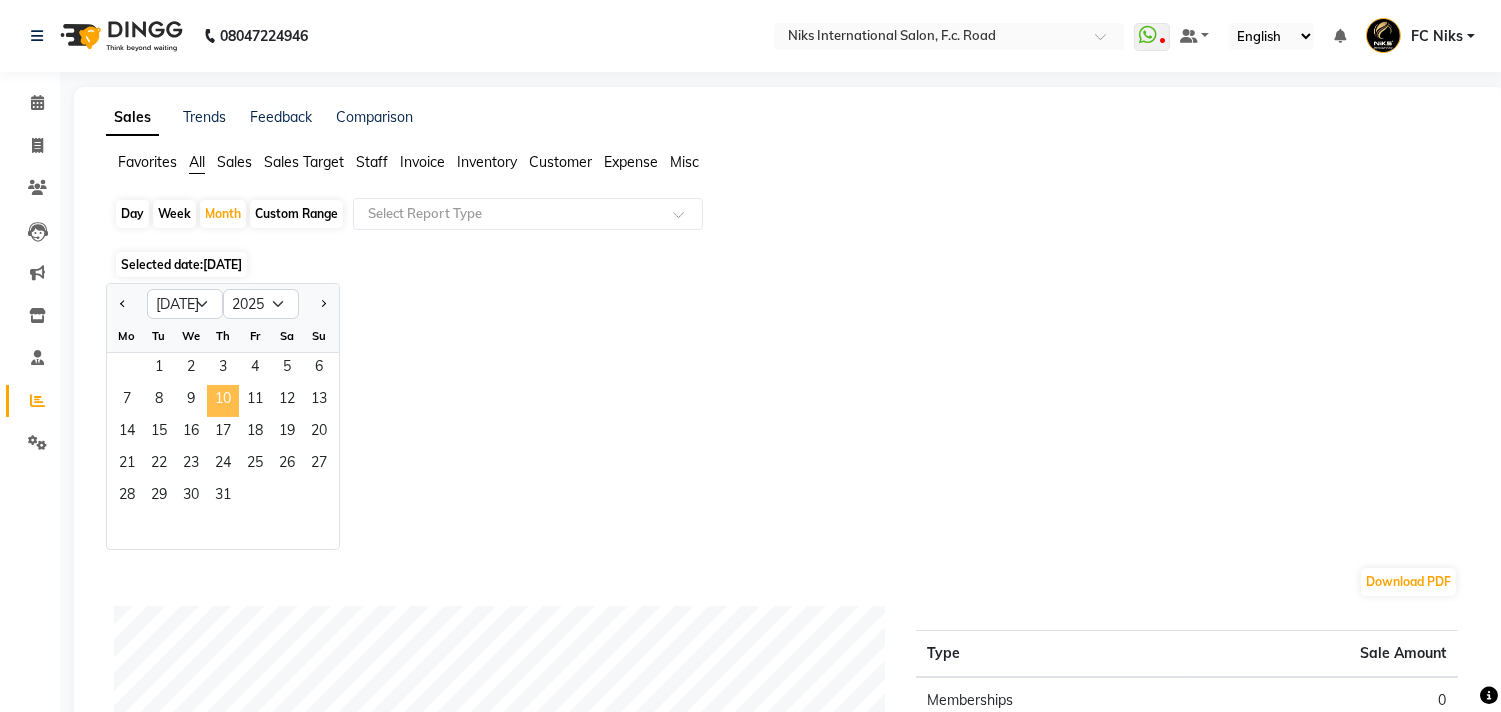 click on "10" 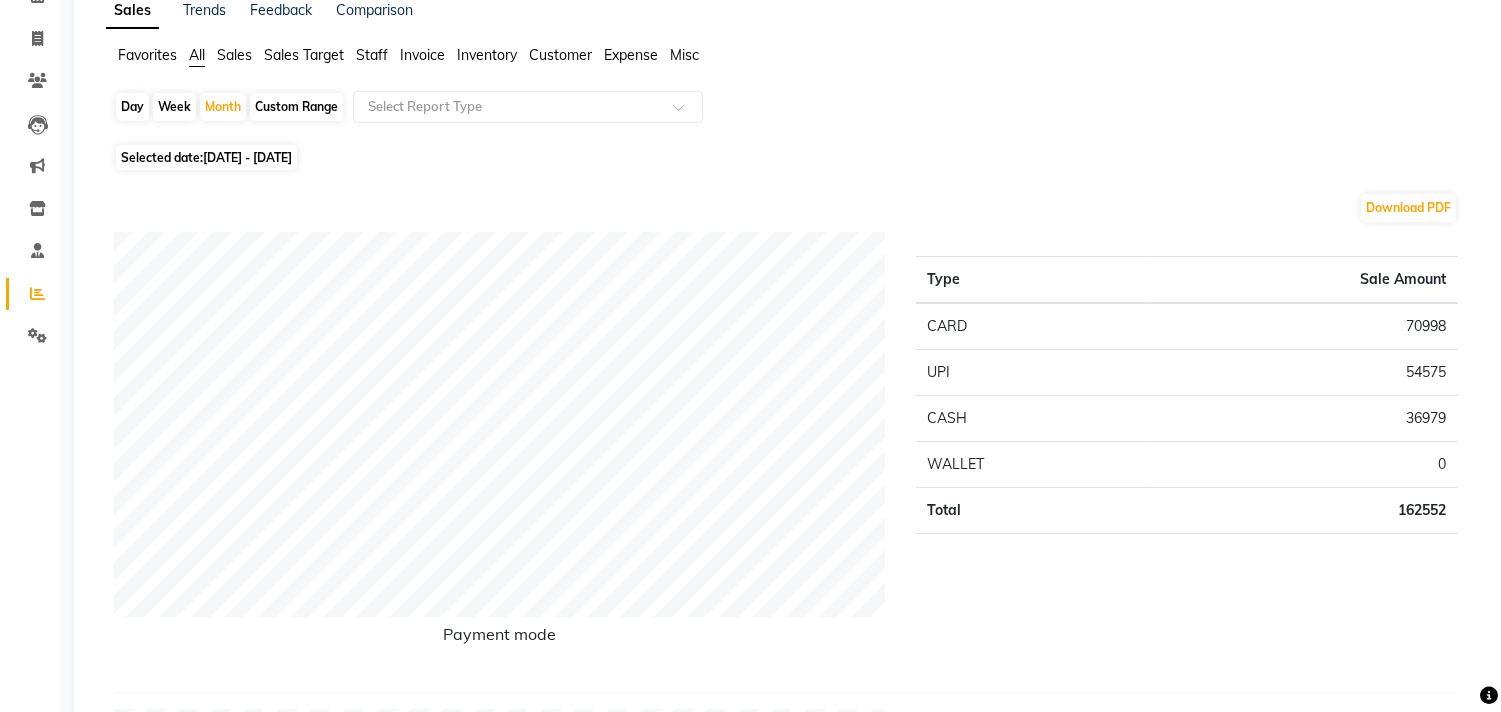 scroll, scrollTop: 0, scrollLeft: 0, axis: both 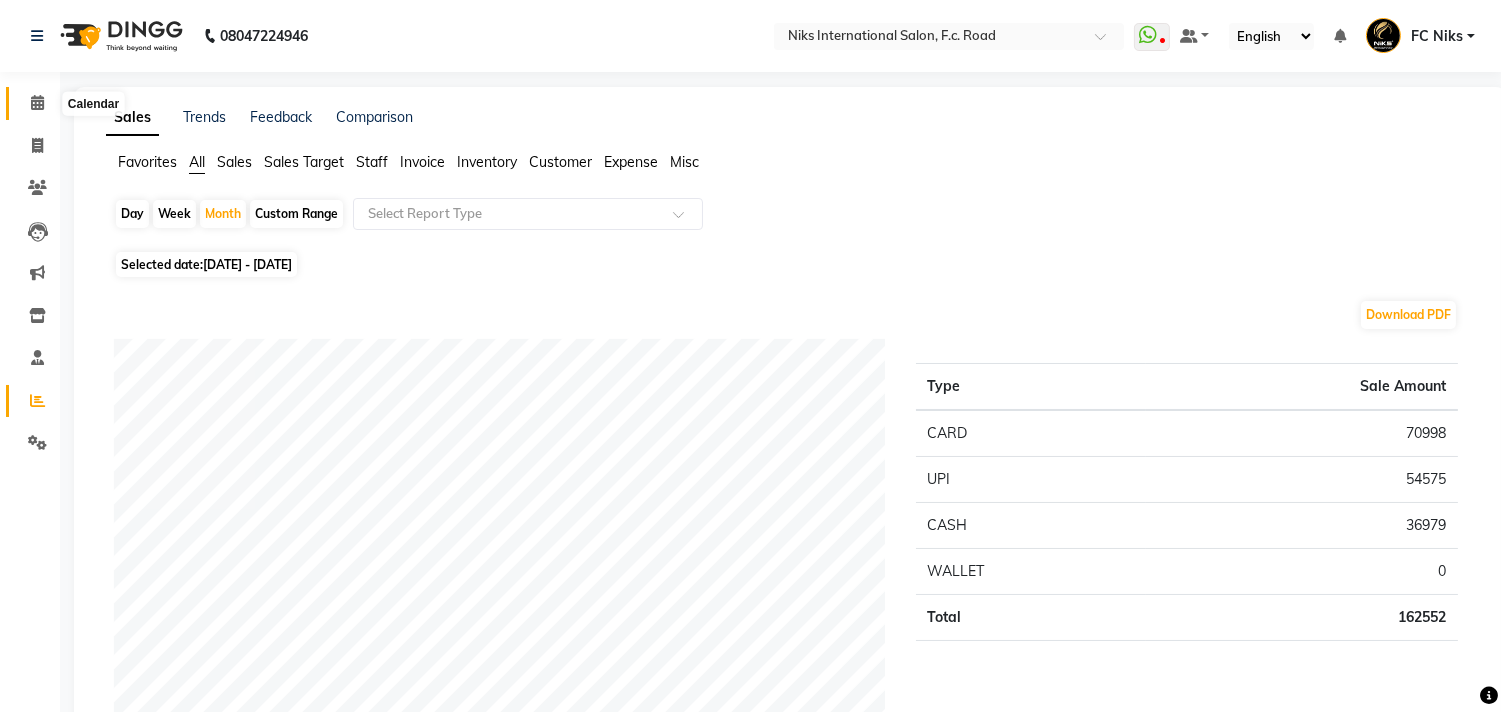 click 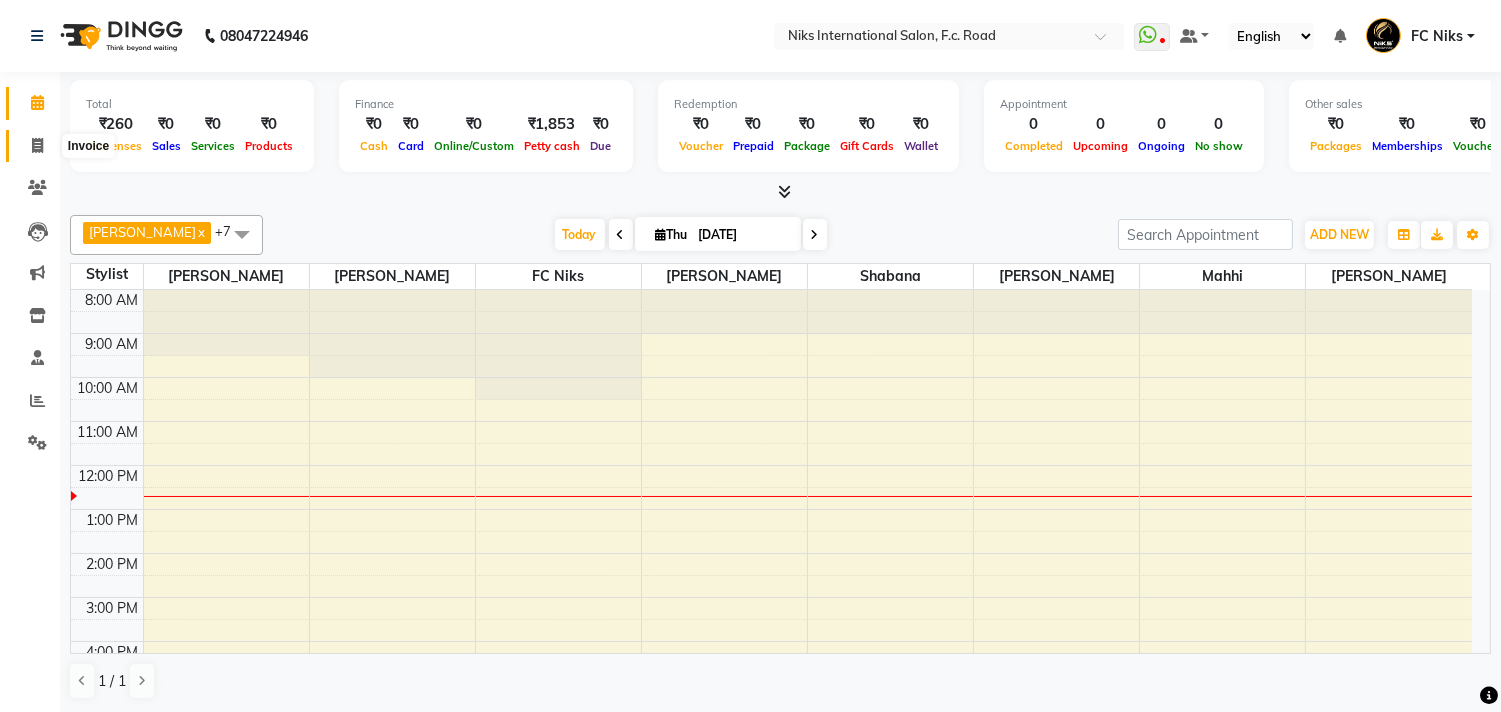 click 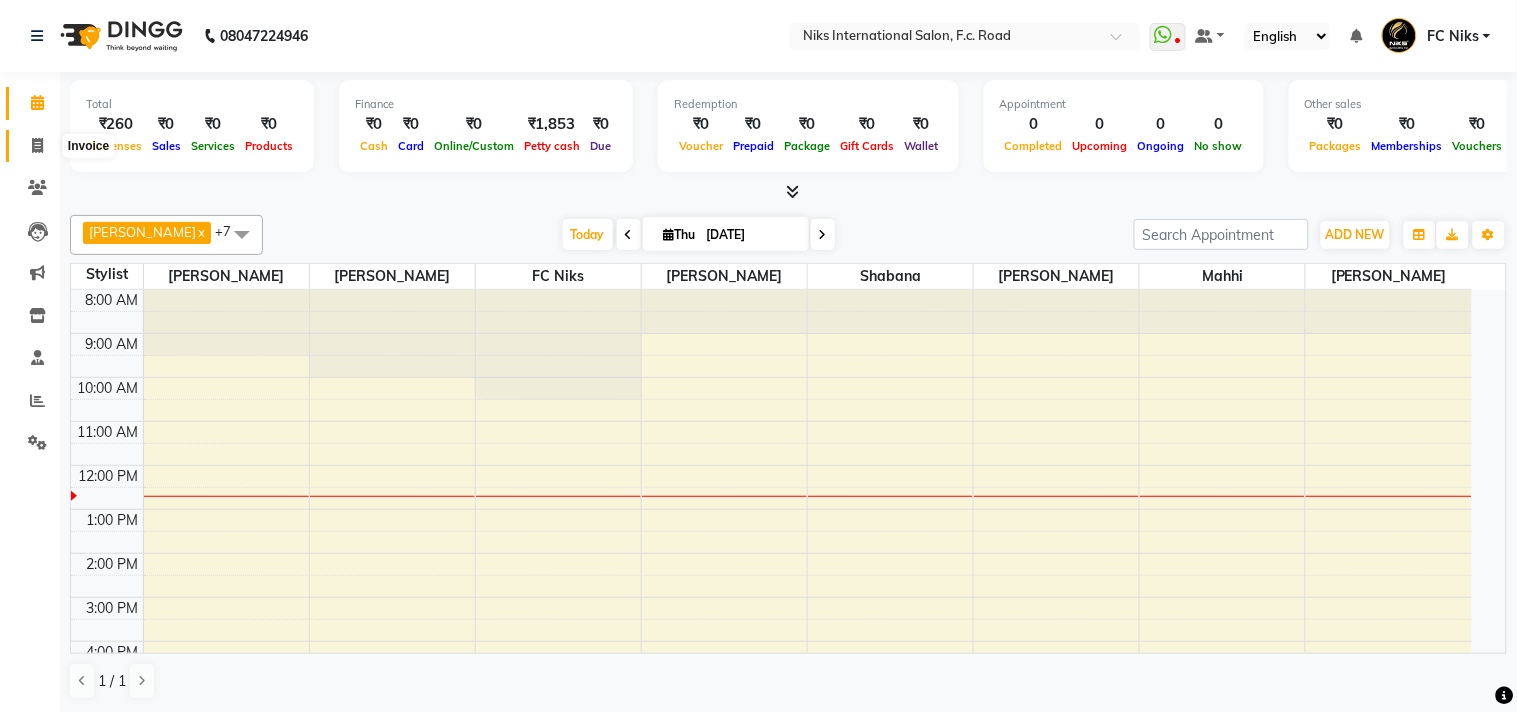 select on "service" 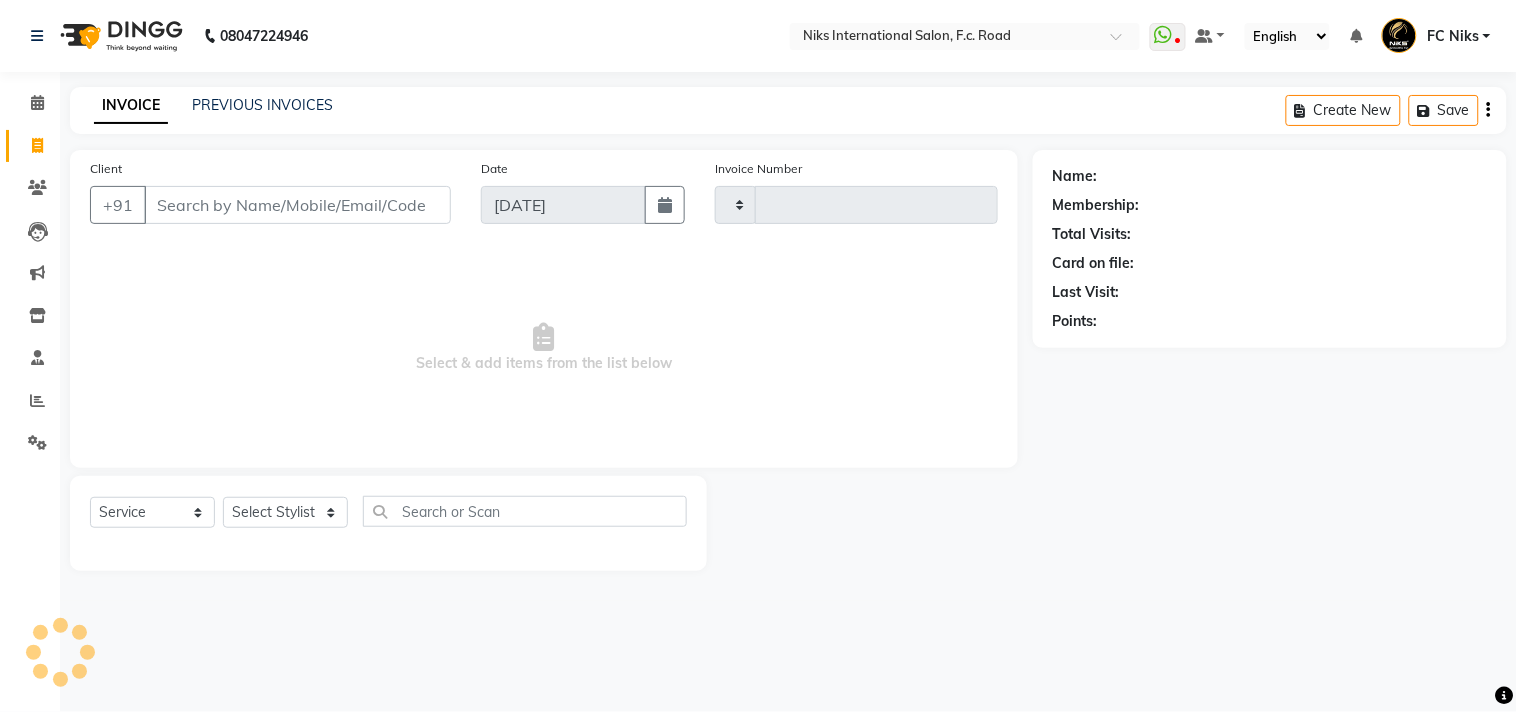 type on "1194" 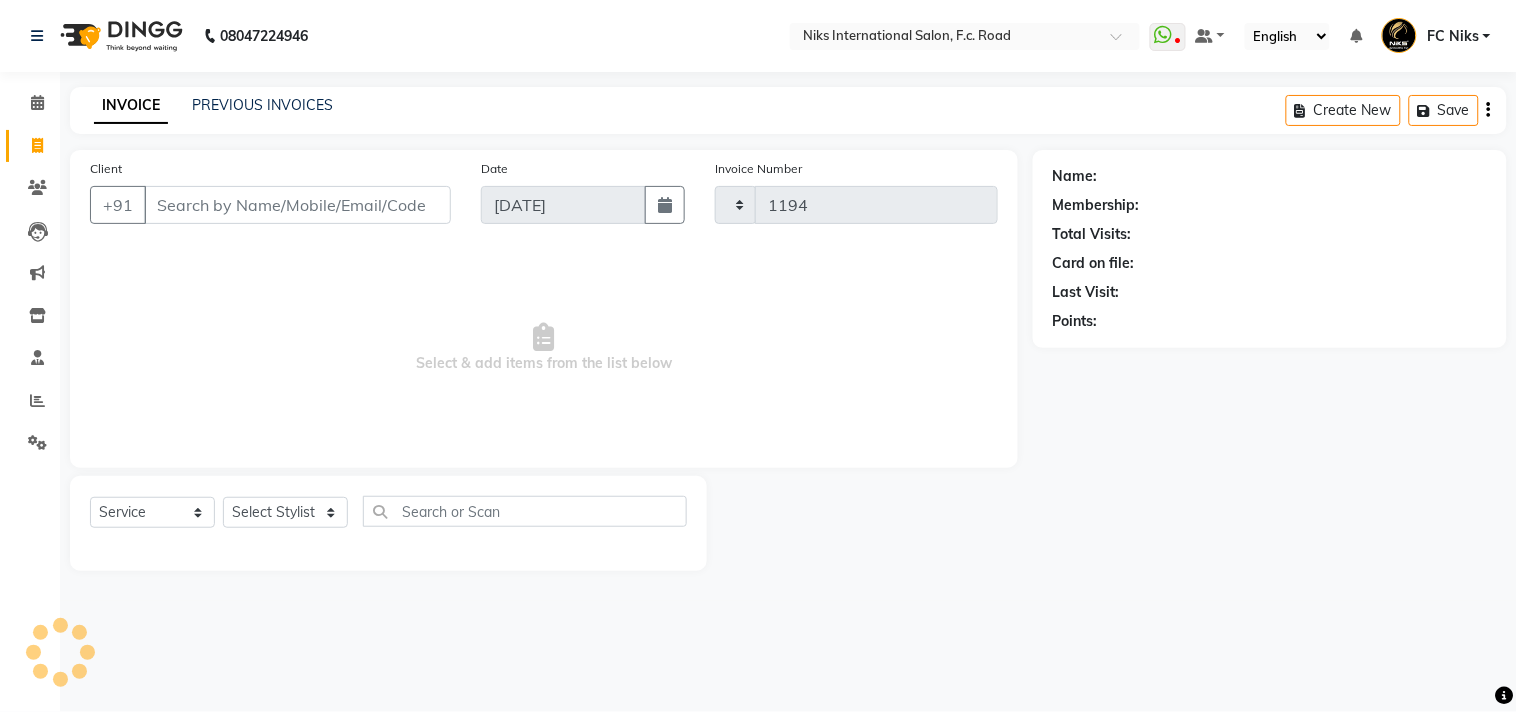 select on "7" 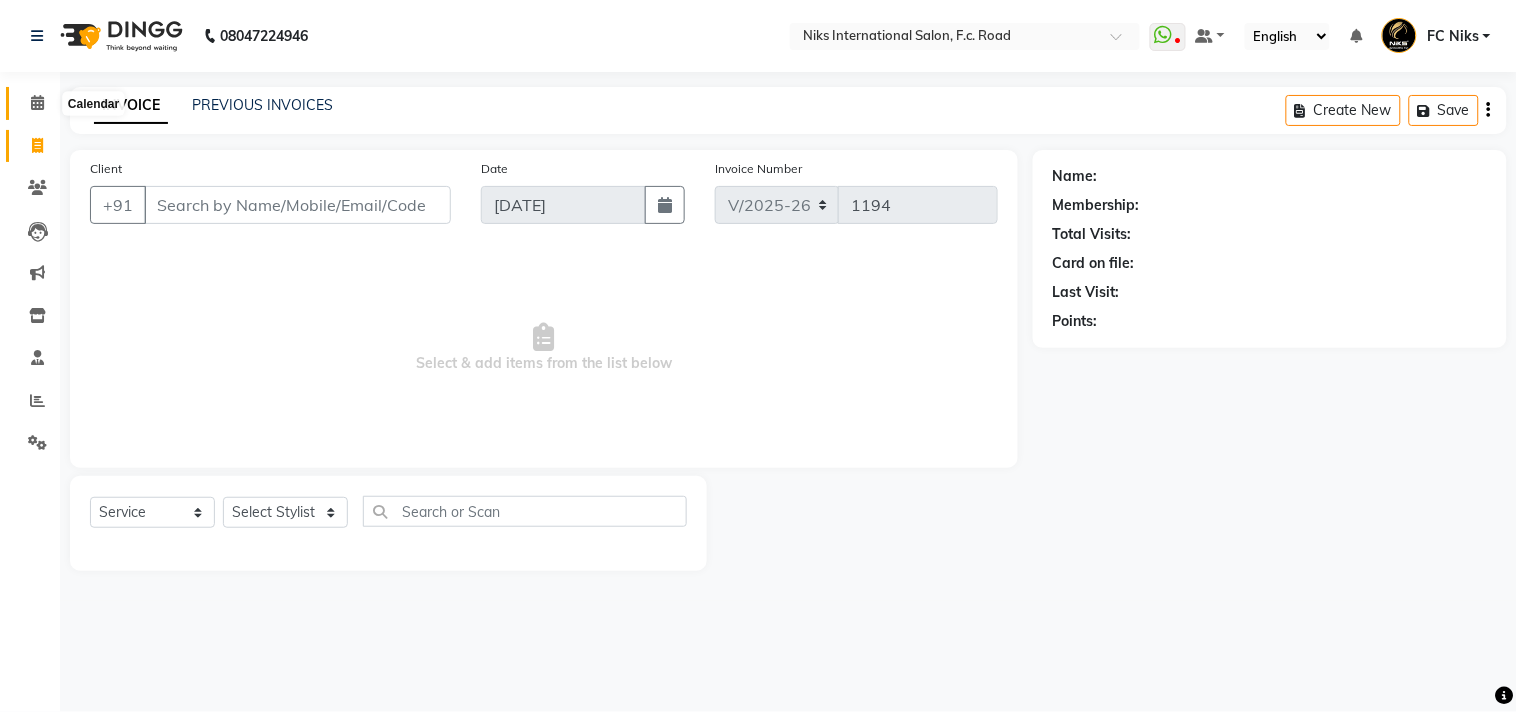 click 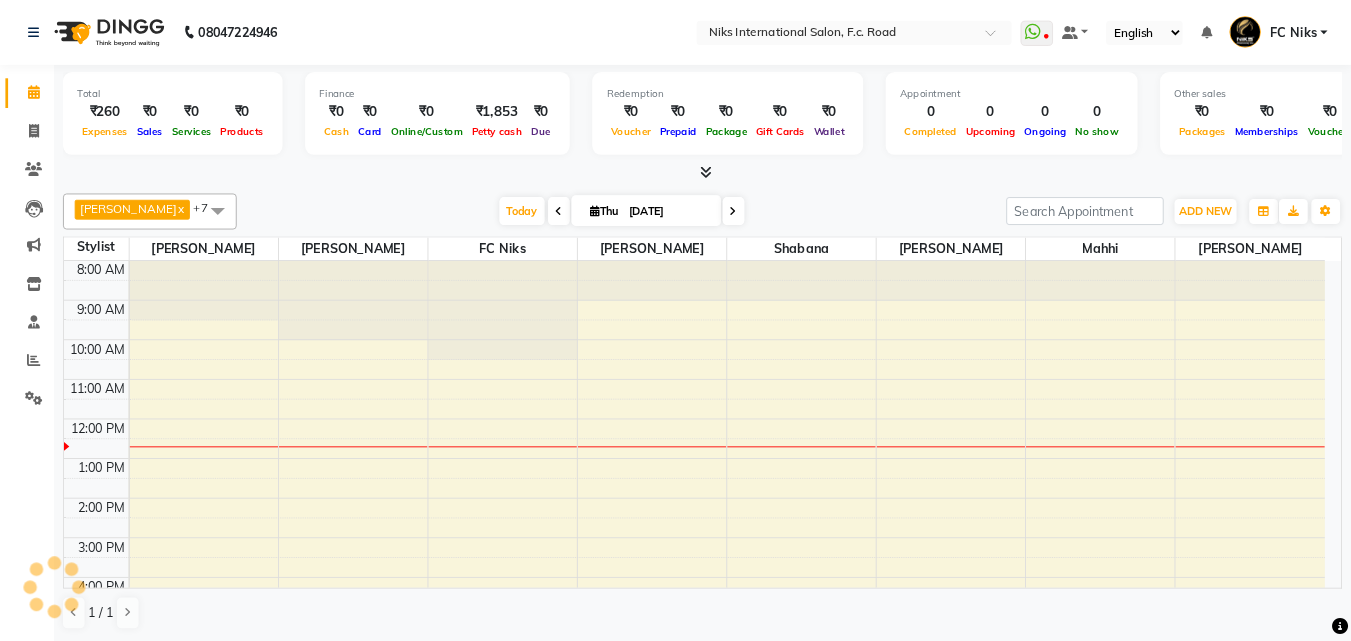 scroll, scrollTop: 0, scrollLeft: 0, axis: both 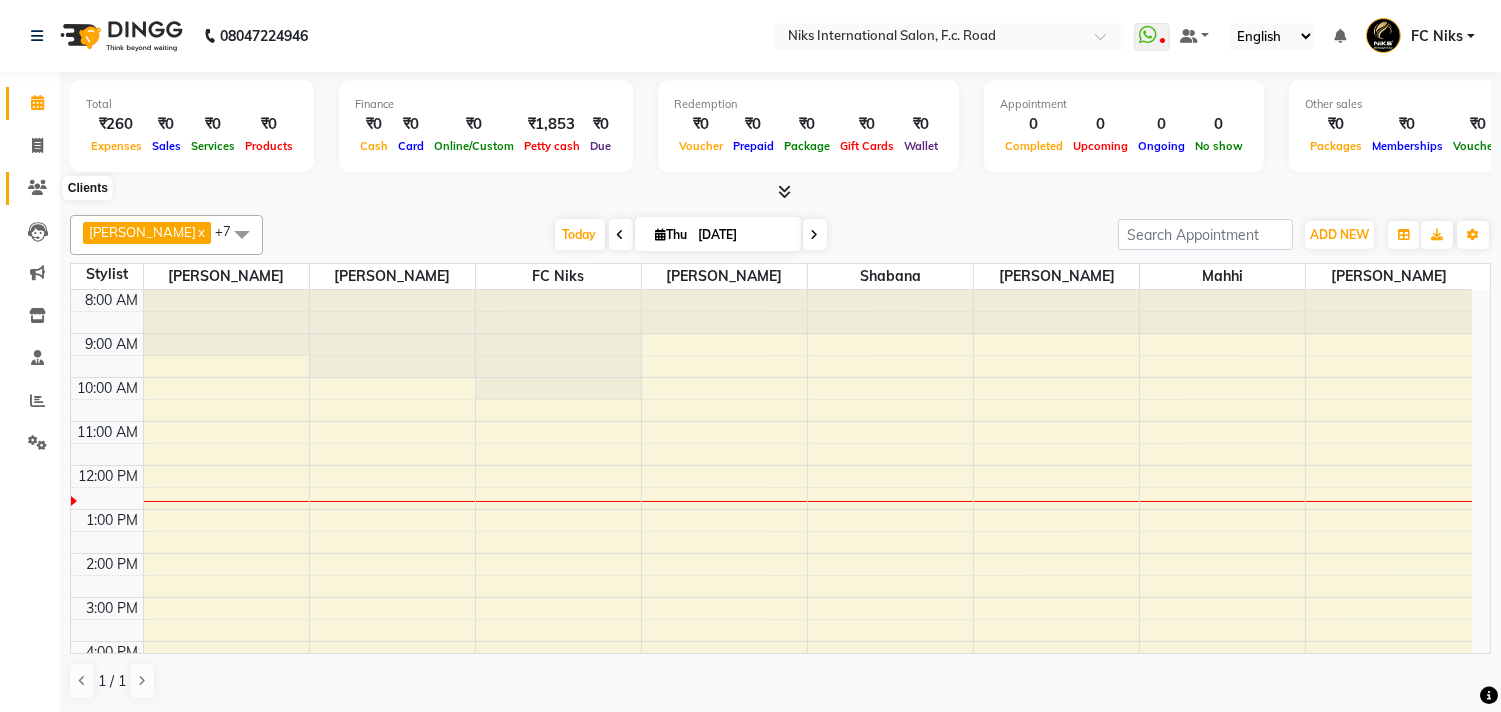 click 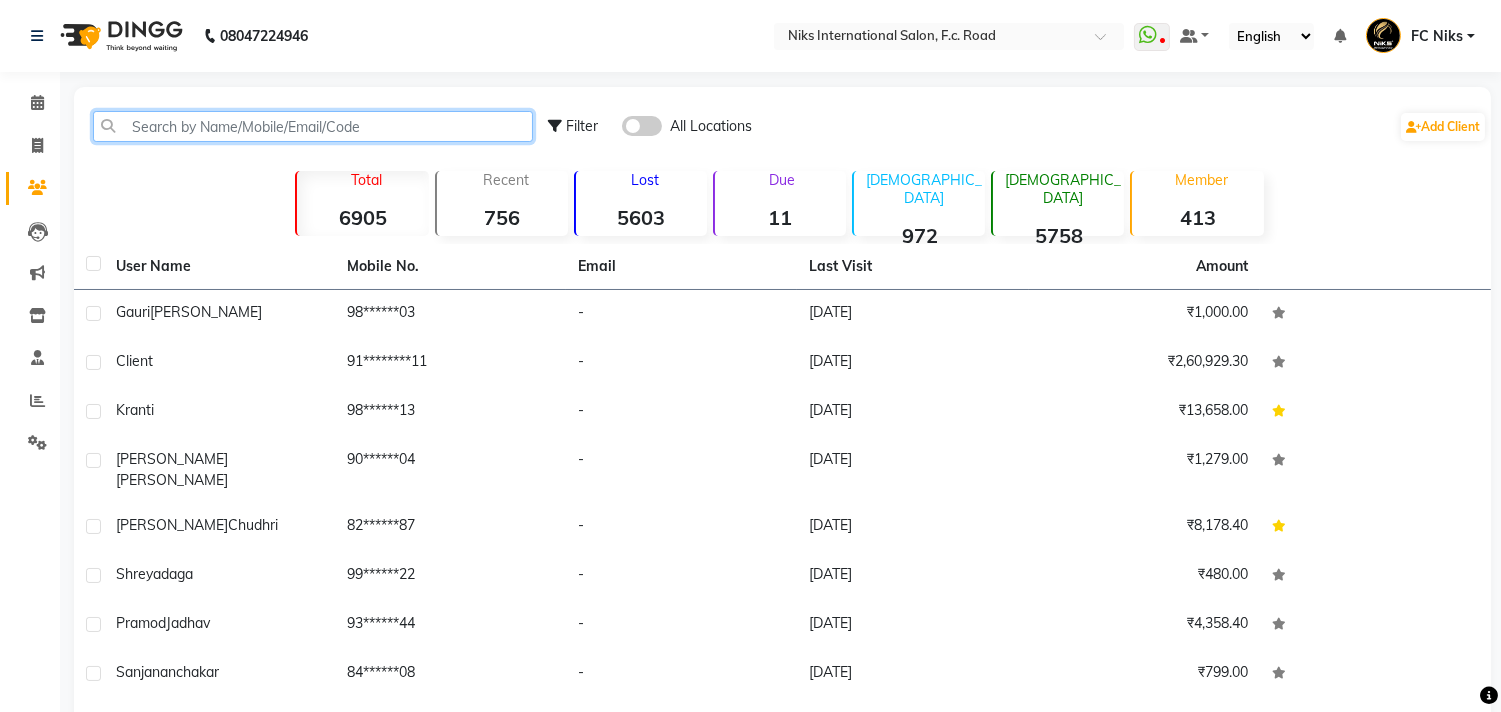 click 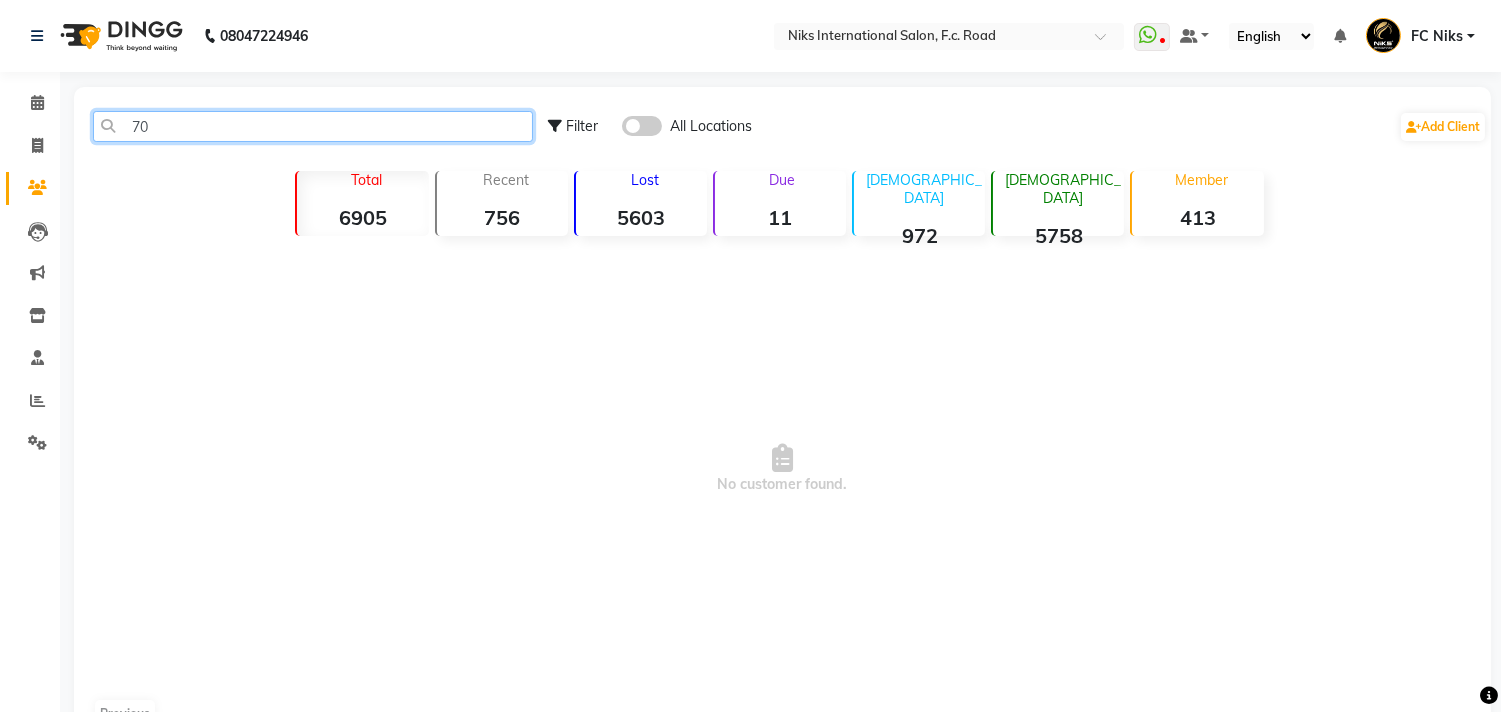 type on "7" 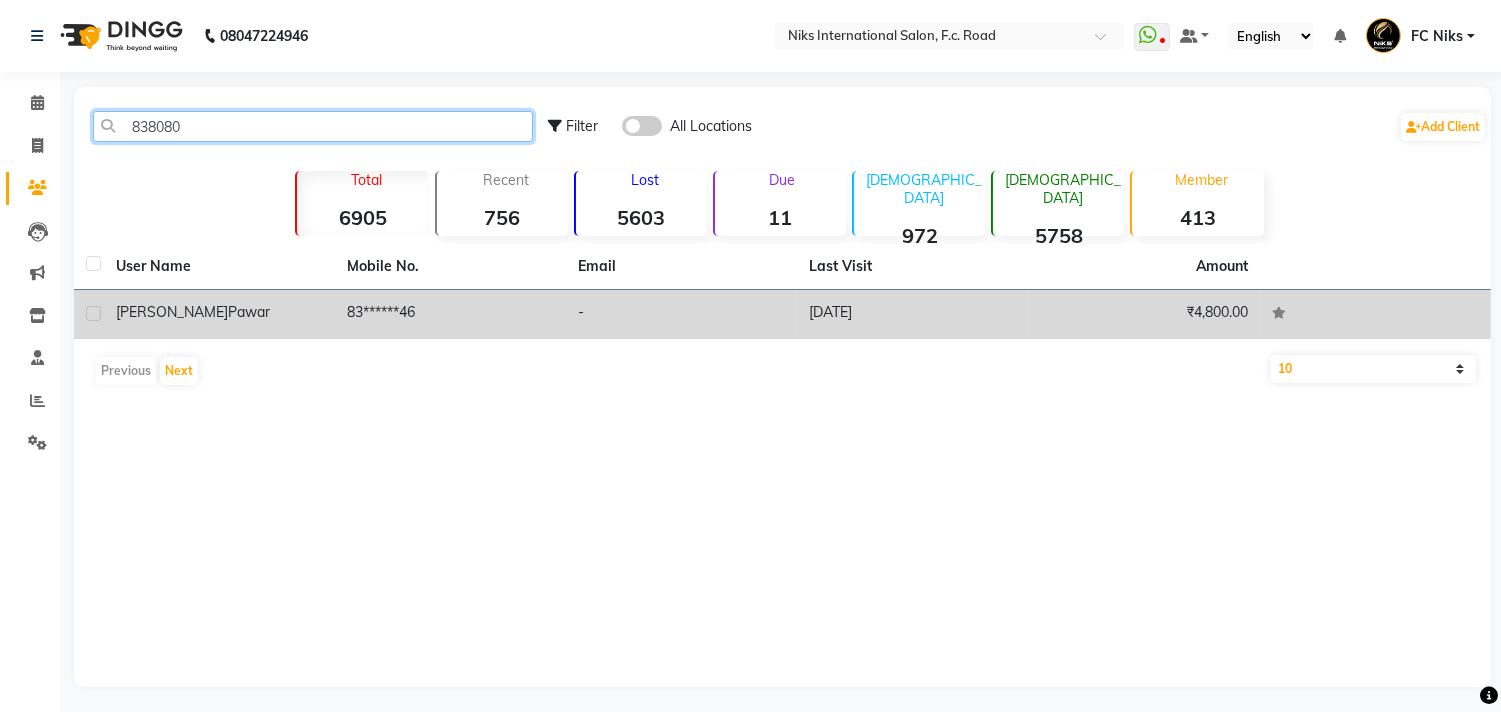 type on "838080" 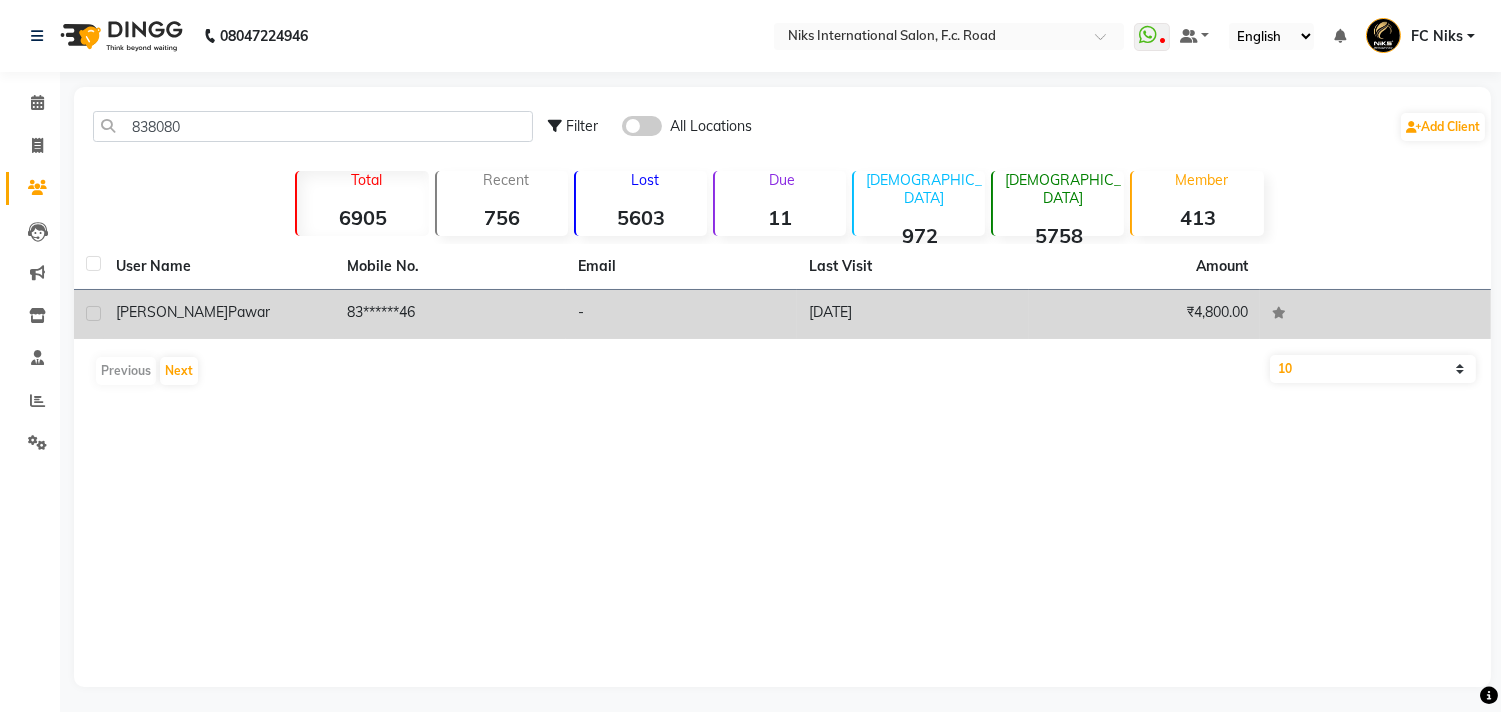 click on "Shailesh  Pawar" 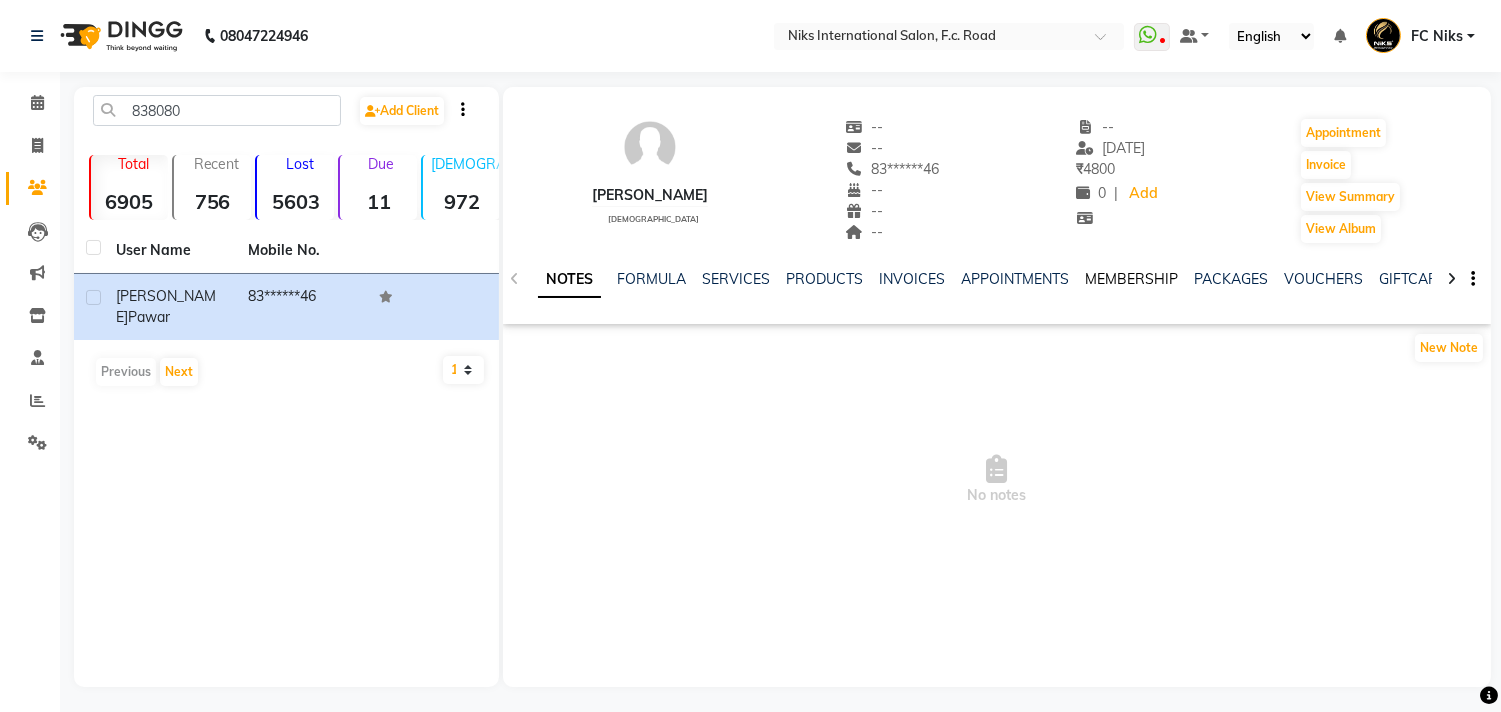 click on "MEMBERSHIP" 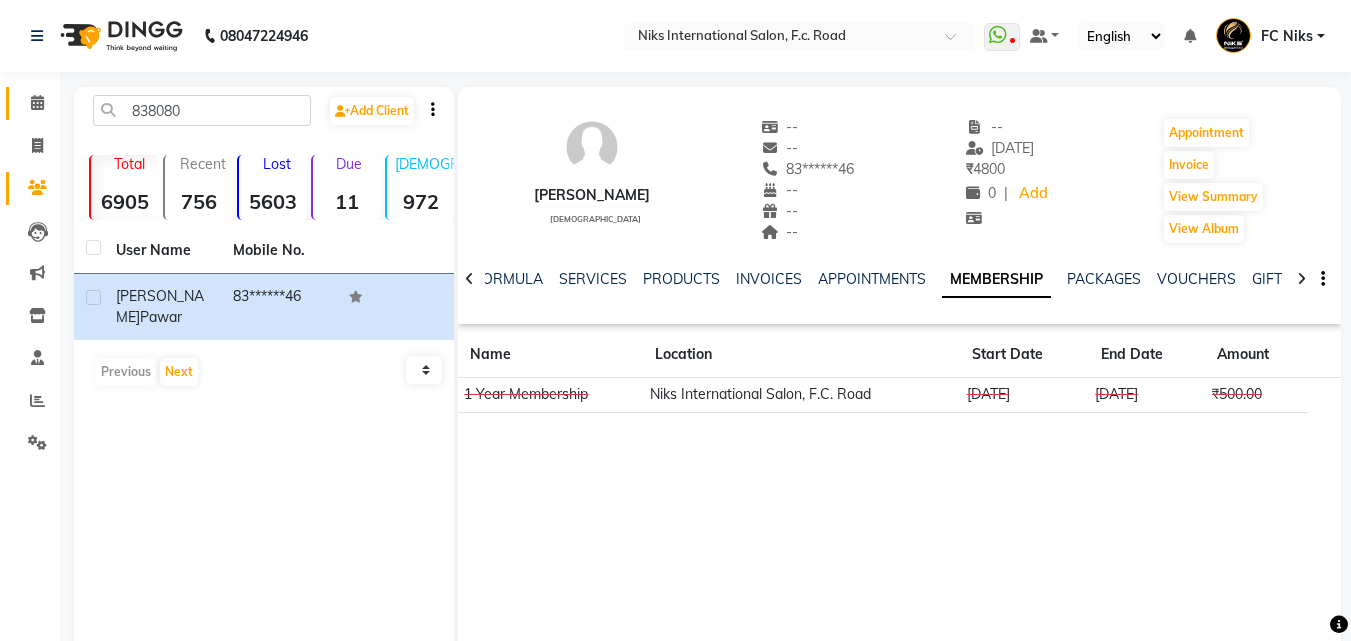 click 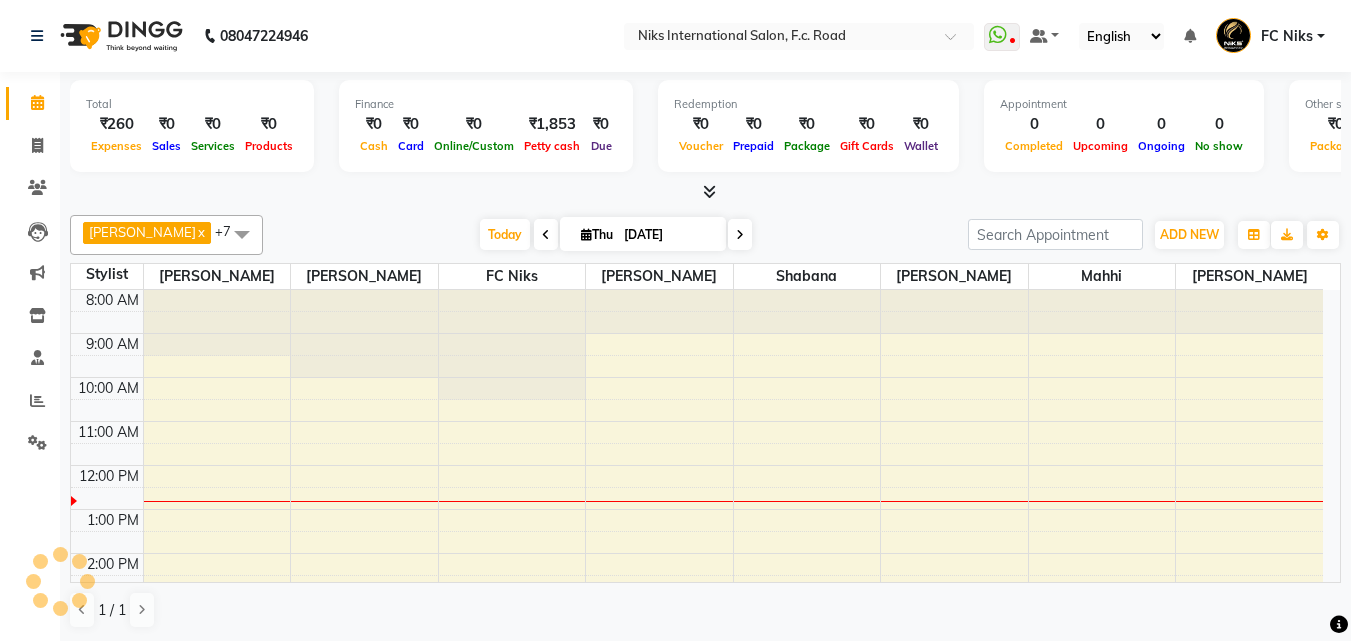 scroll, scrollTop: 0, scrollLeft: 0, axis: both 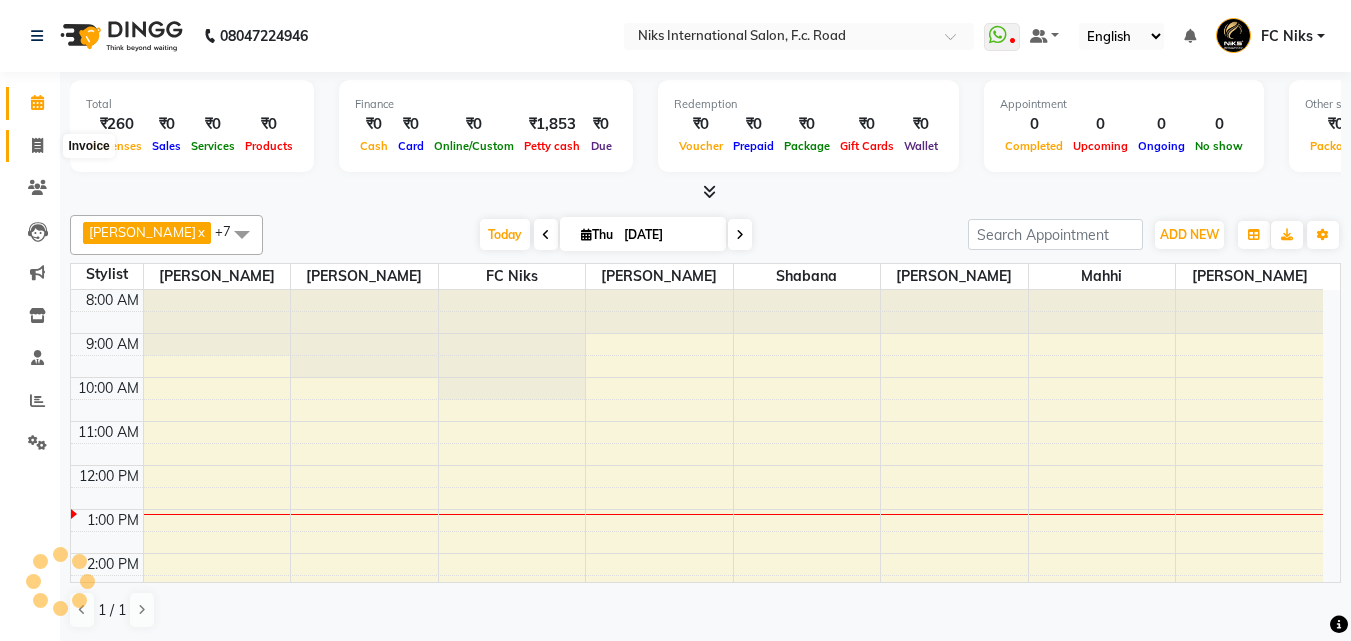 click 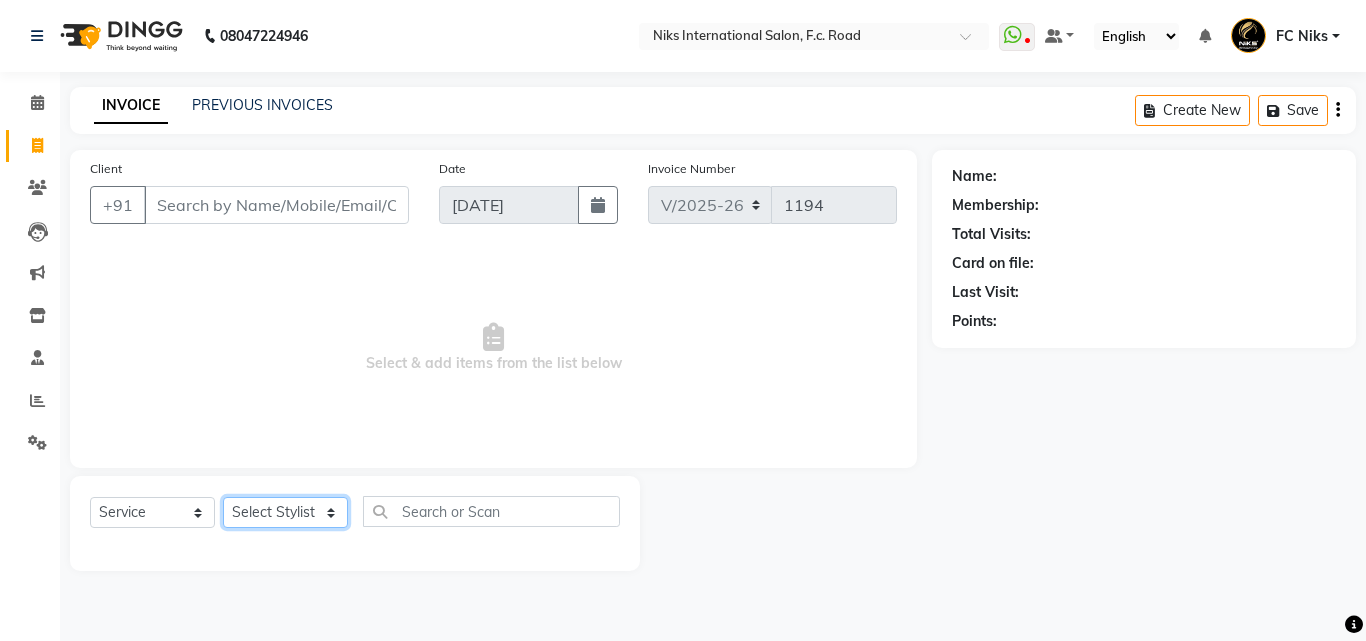 drag, startPoint x: 285, startPoint y: 512, endPoint x: 269, endPoint y: 487, distance: 29.681644 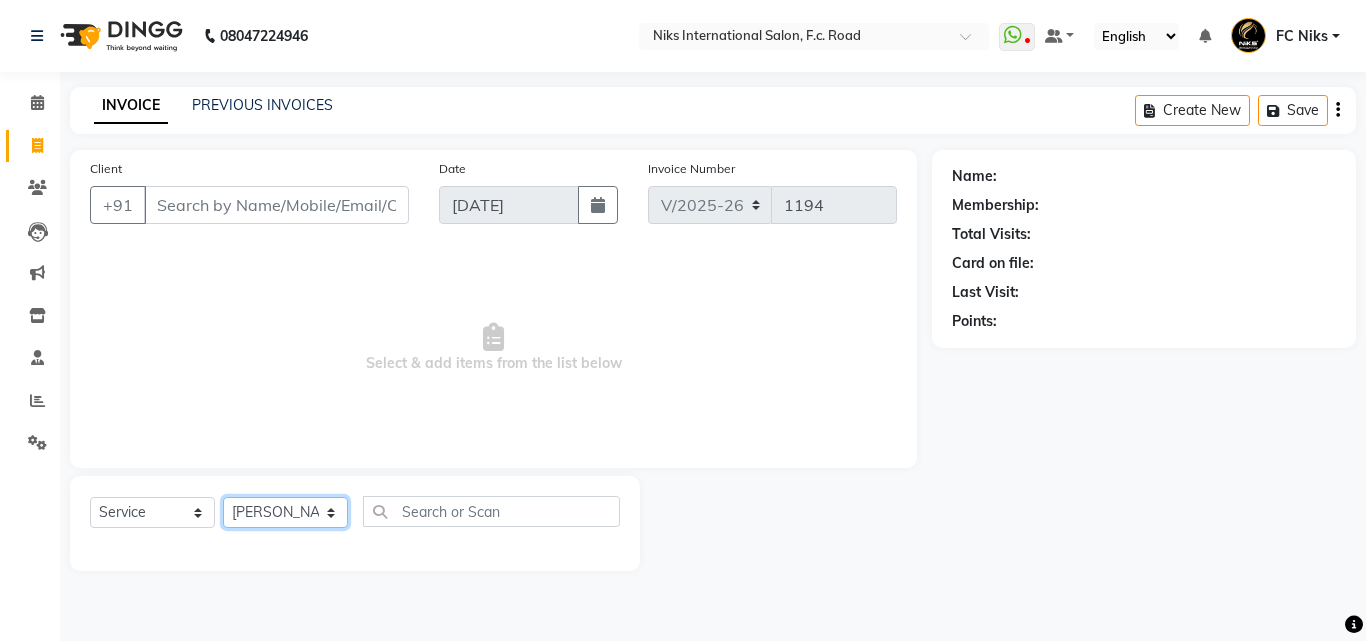 click on "Select Stylist Abhishek Amruta Bhagyashree CA Devkar FC Niks Ishika Kirti Komal Krishi Mahhi Nakshatra Nikhil Rajesh Savita Shabana Shrikant Gaikwad Soham" 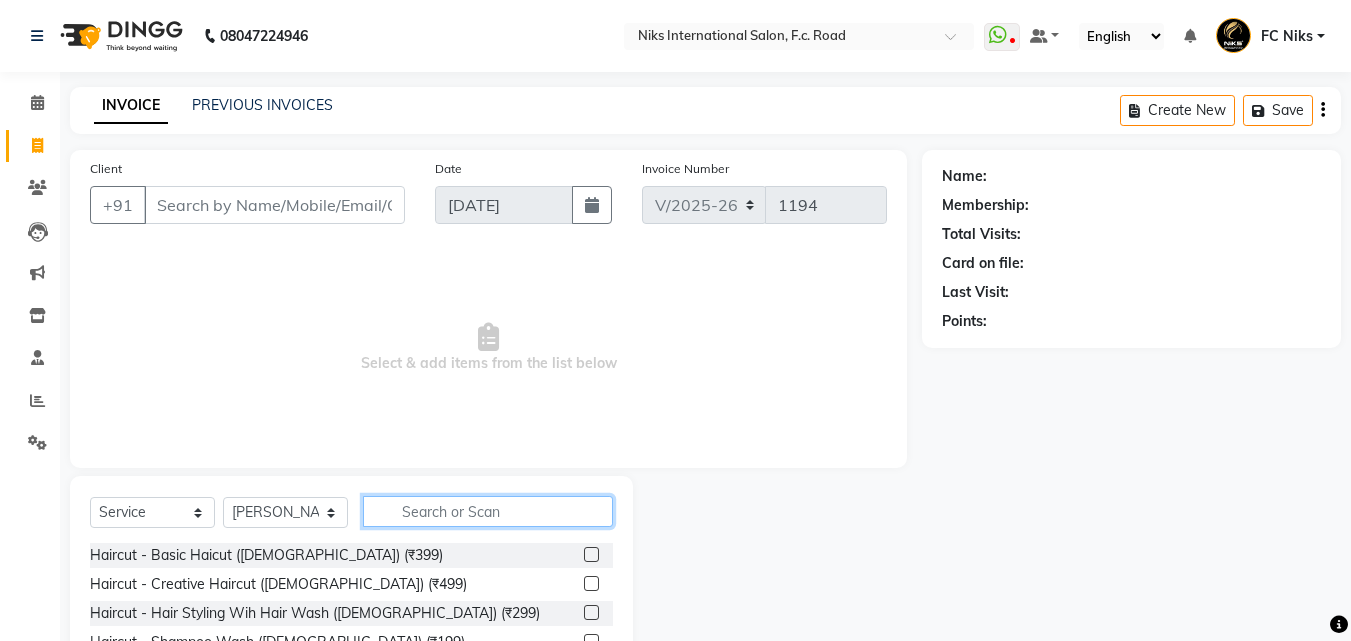 click 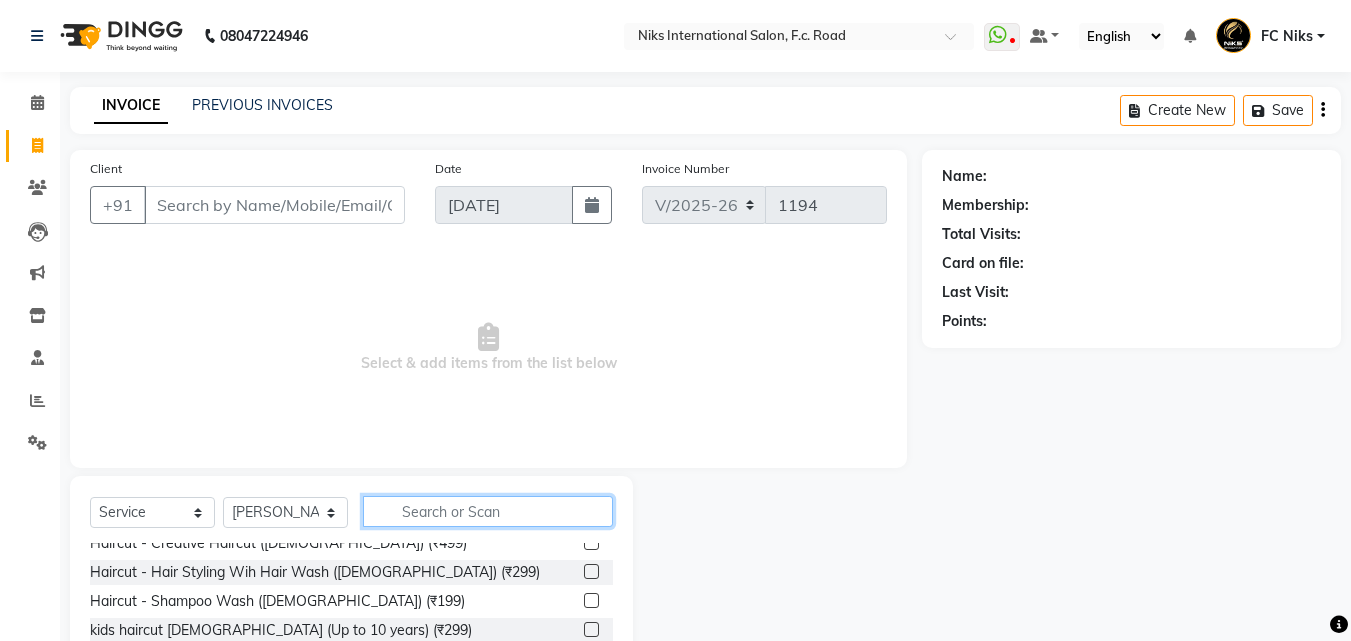 scroll, scrollTop: 33, scrollLeft: 0, axis: vertical 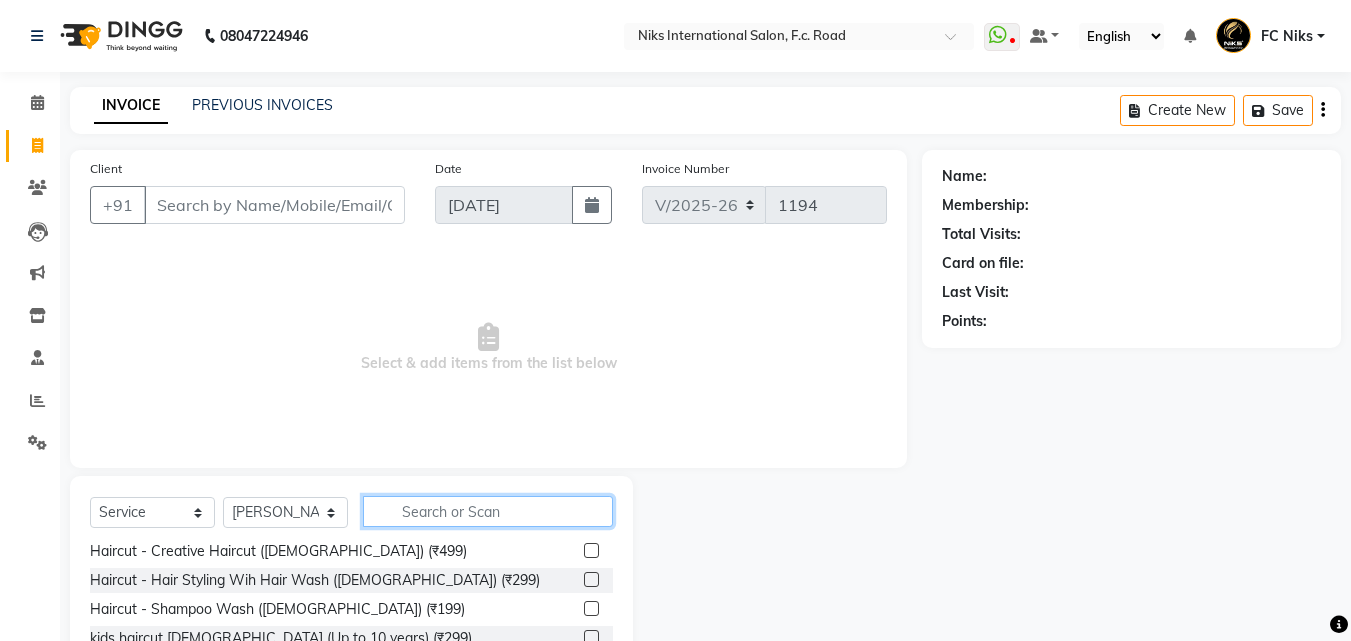 click 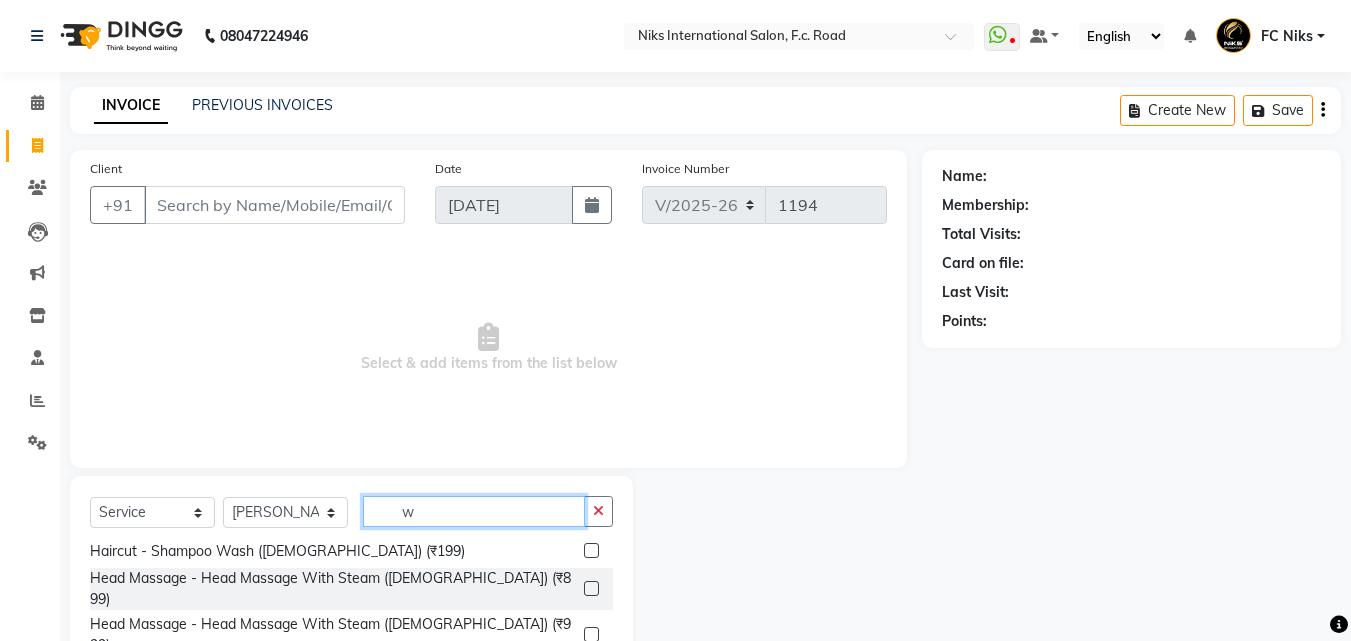 scroll, scrollTop: 0, scrollLeft: 0, axis: both 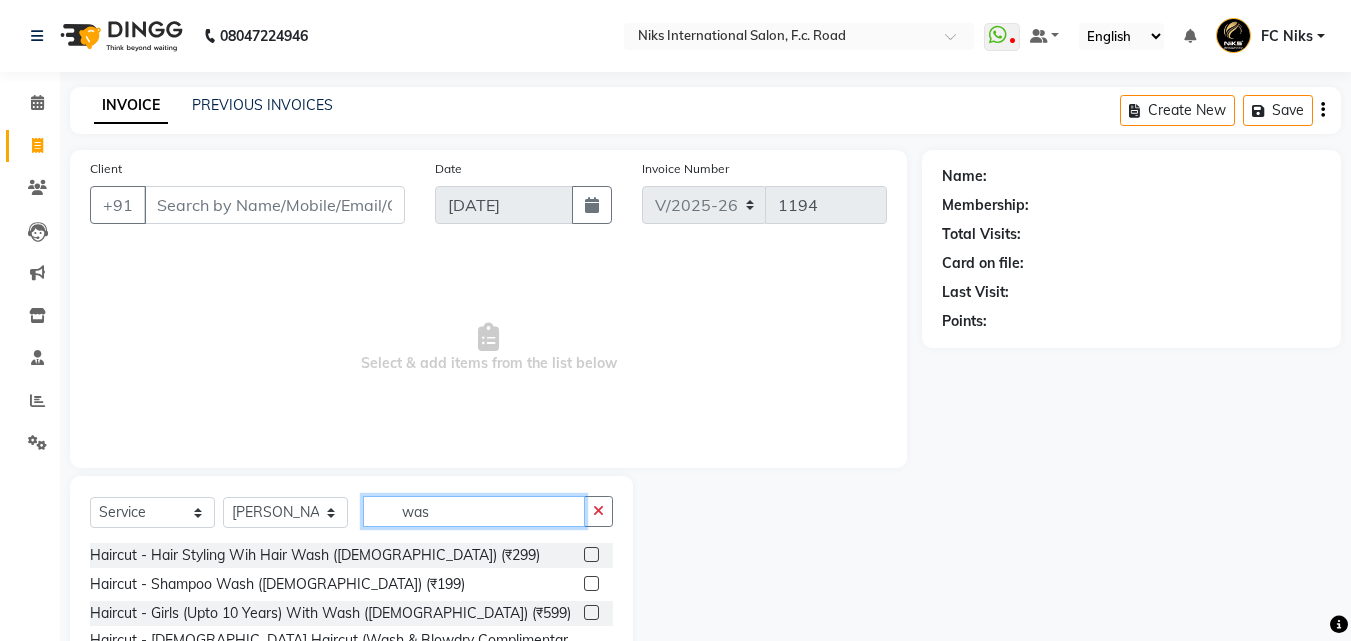 type on "was" 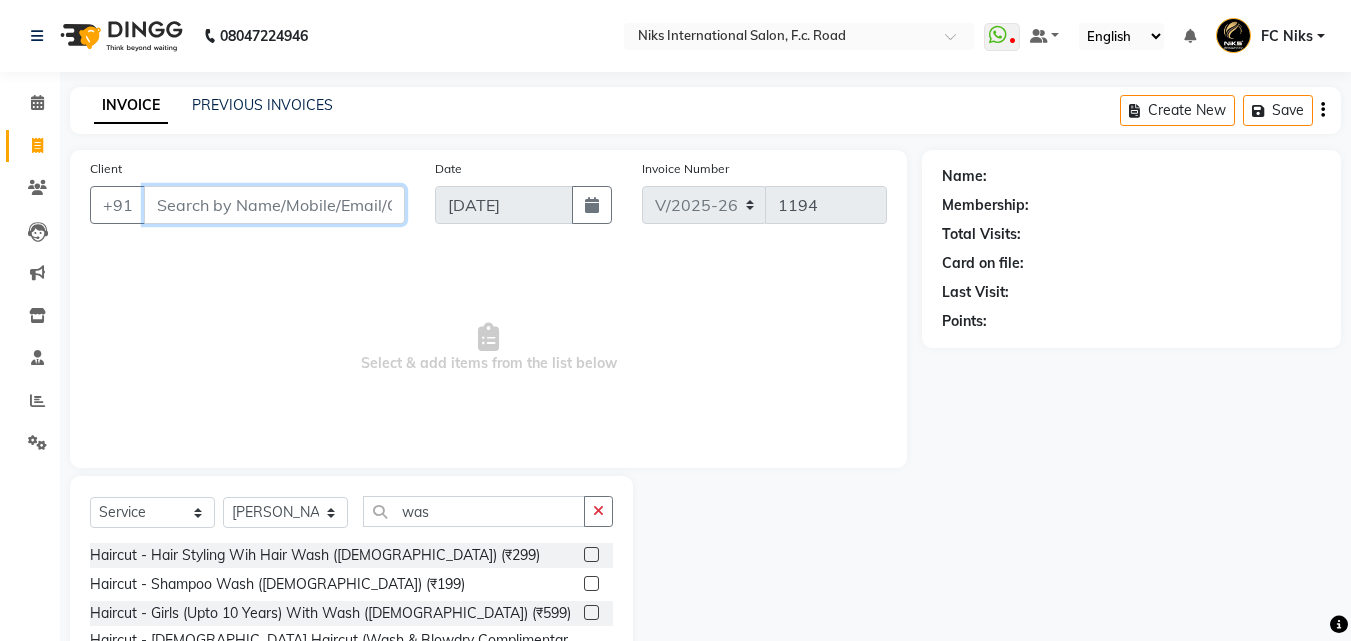 click on "Client" at bounding box center (274, 205) 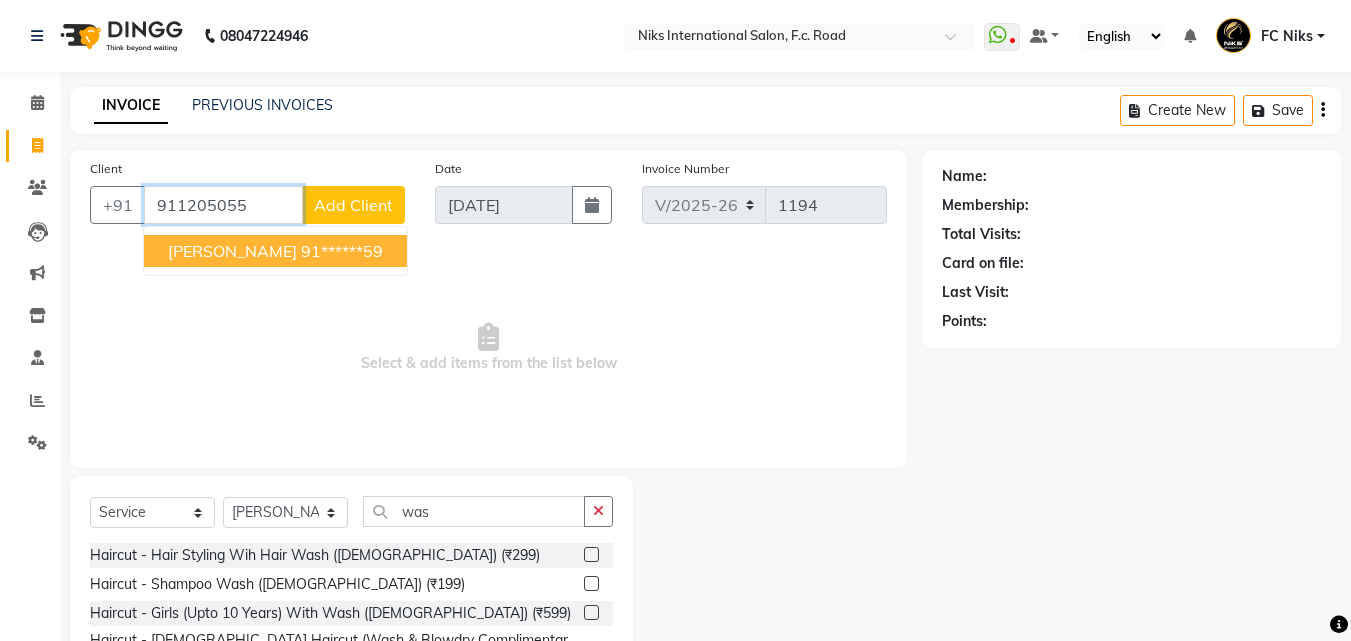 click on "Anupriya gore" at bounding box center (232, 251) 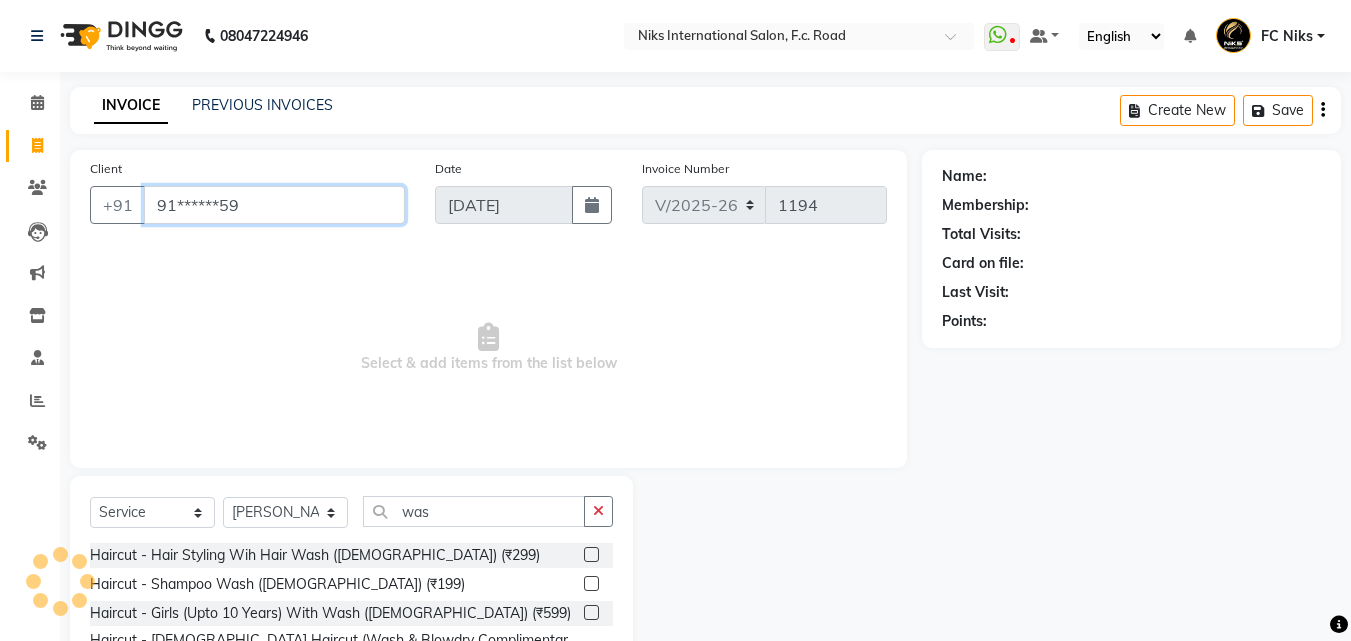 type on "91******59" 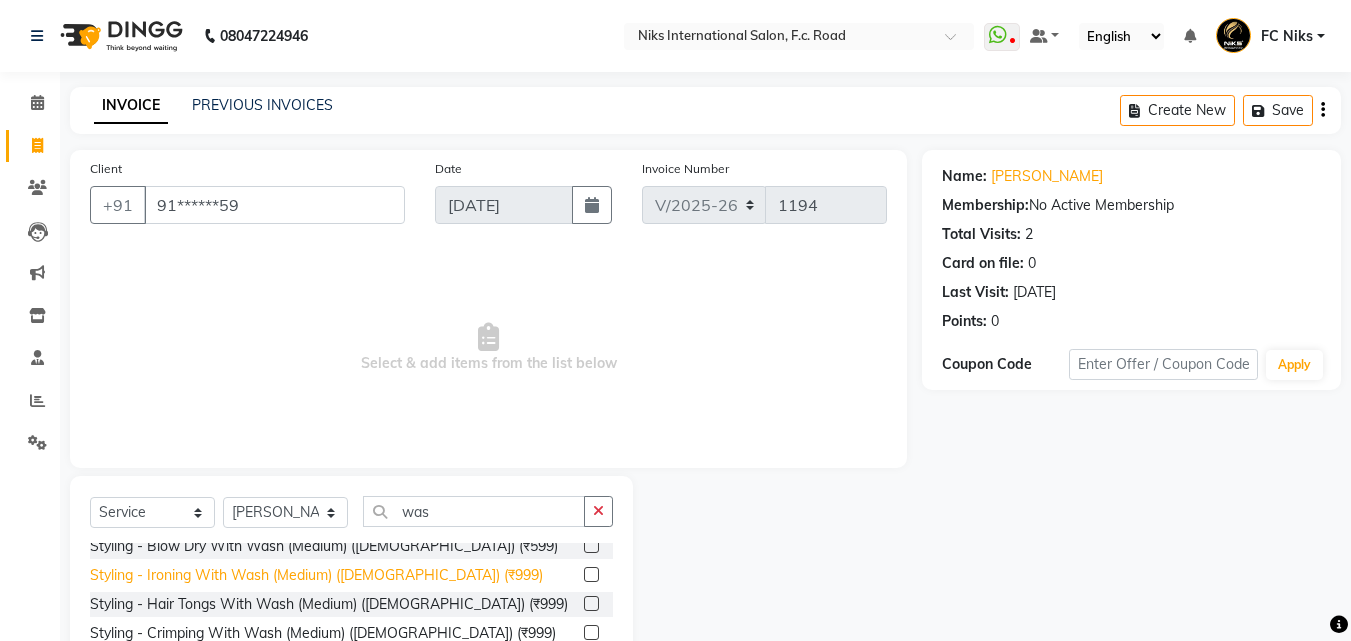 scroll, scrollTop: 300, scrollLeft: 0, axis: vertical 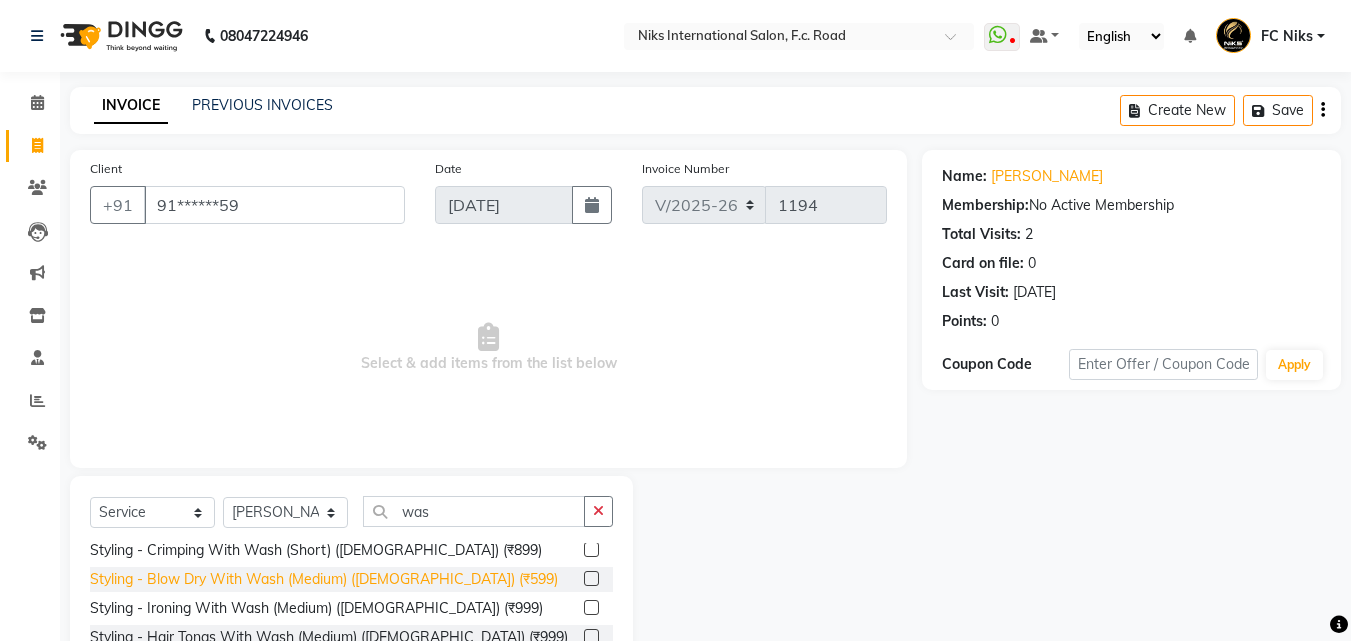 click on "Styling  - Blow Dry With Wash  (Medium) (Female) (₹599)" 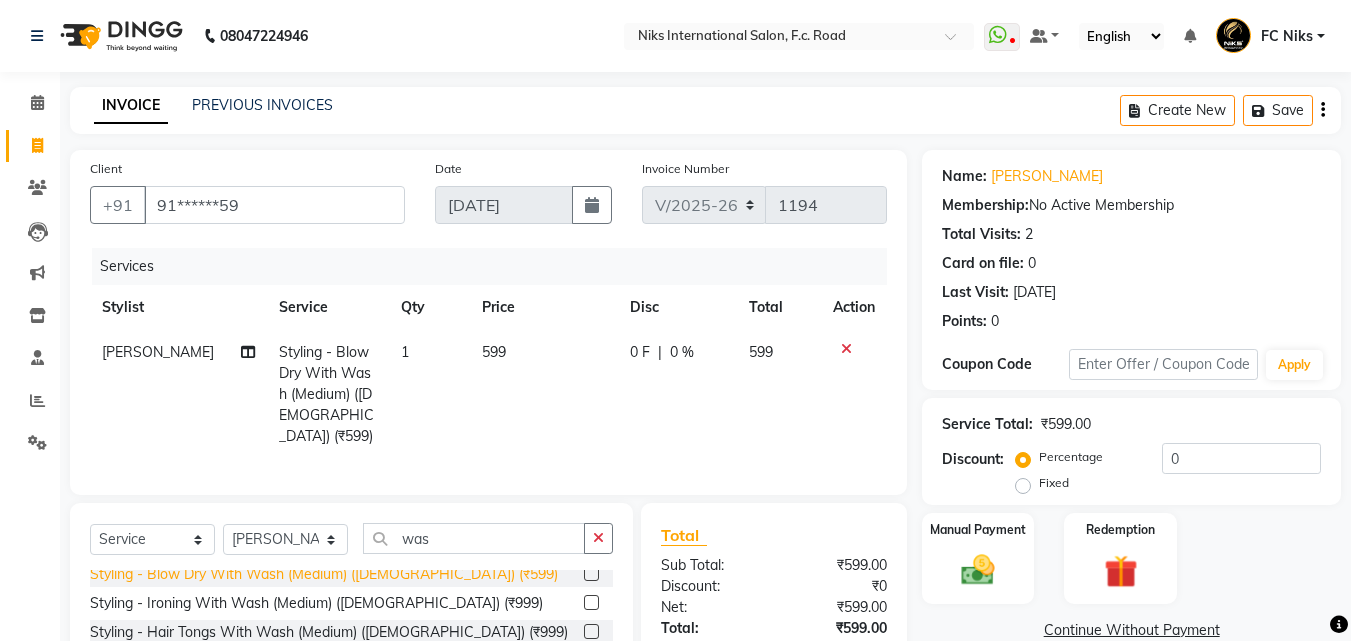 scroll, scrollTop: 333, scrollLeft: 0, axis: vertical 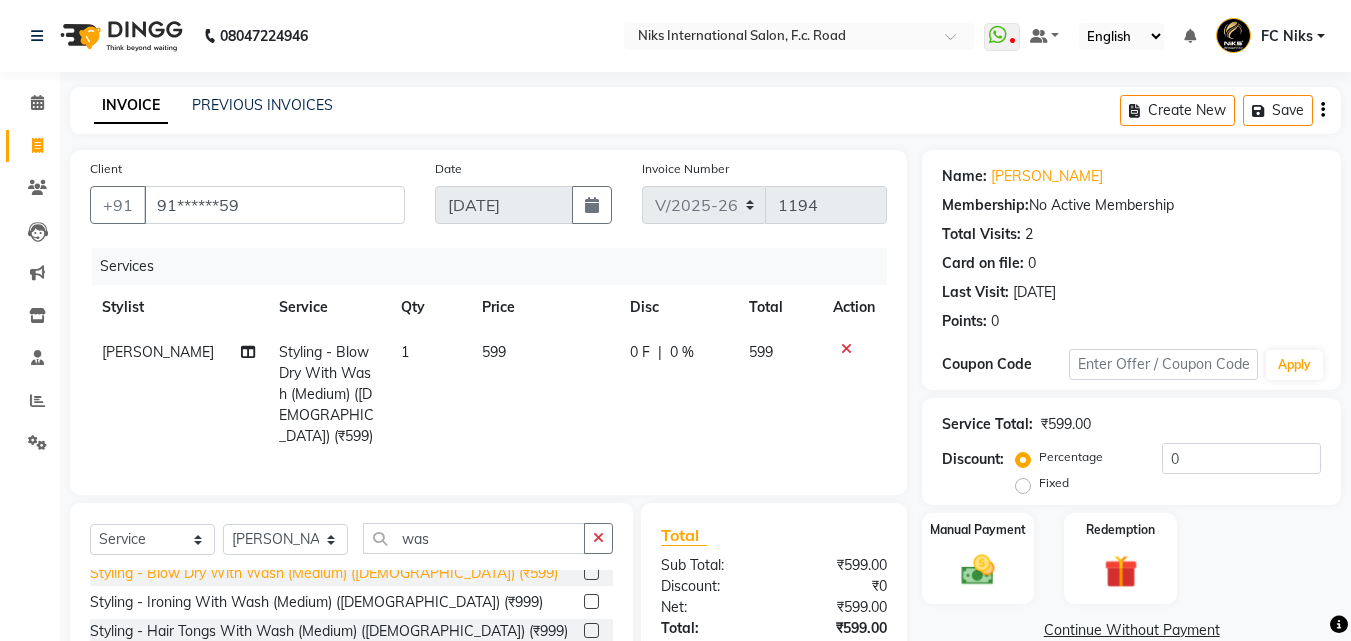 click on "Styling  - Blow Dry With Wash  (Medium) (Female) (₹599)" 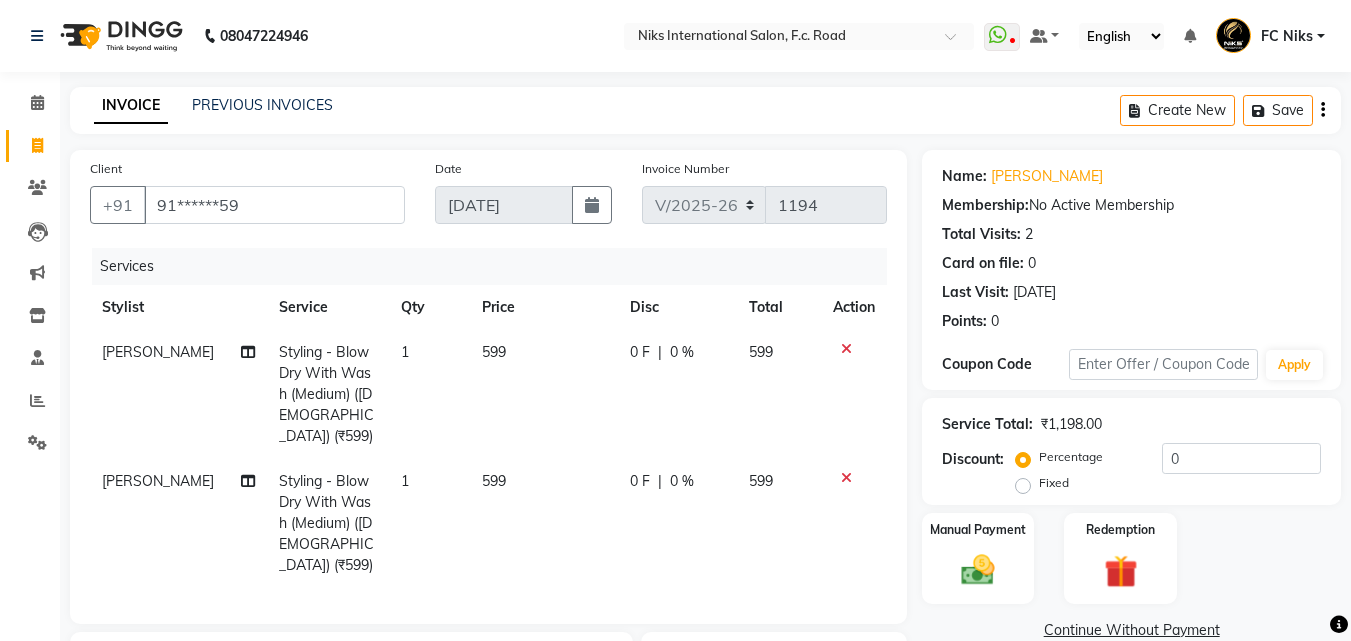 checkbox on "false" 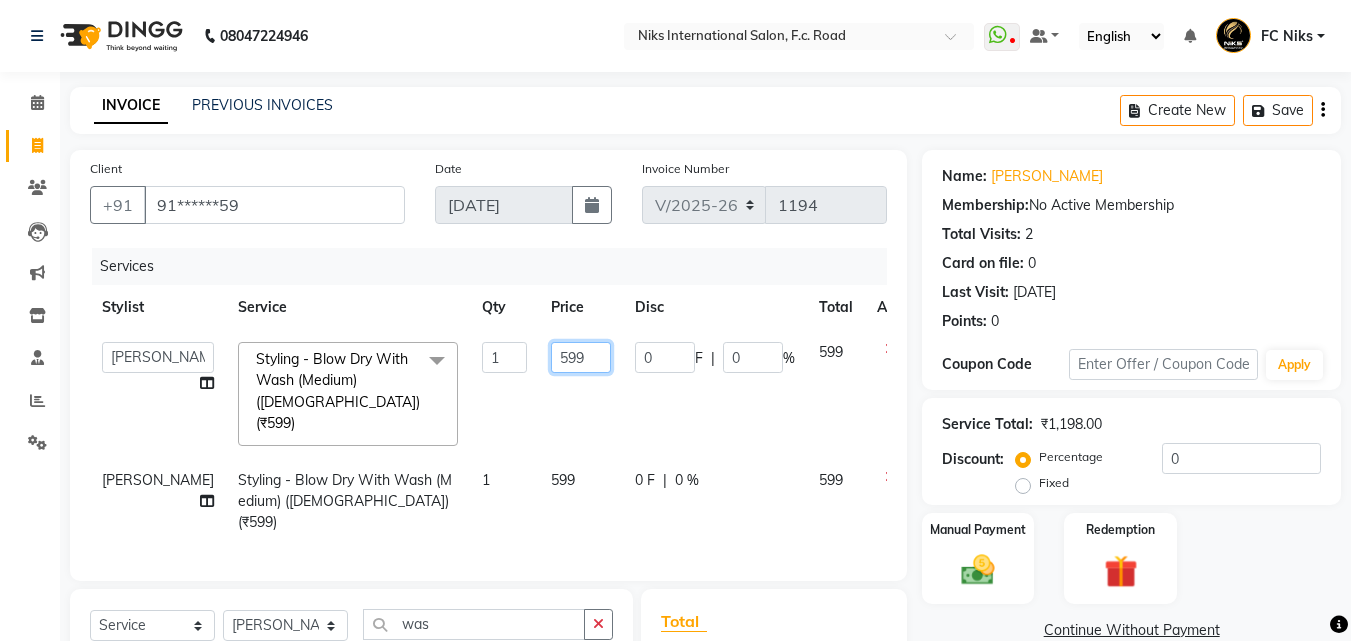 click on "599" 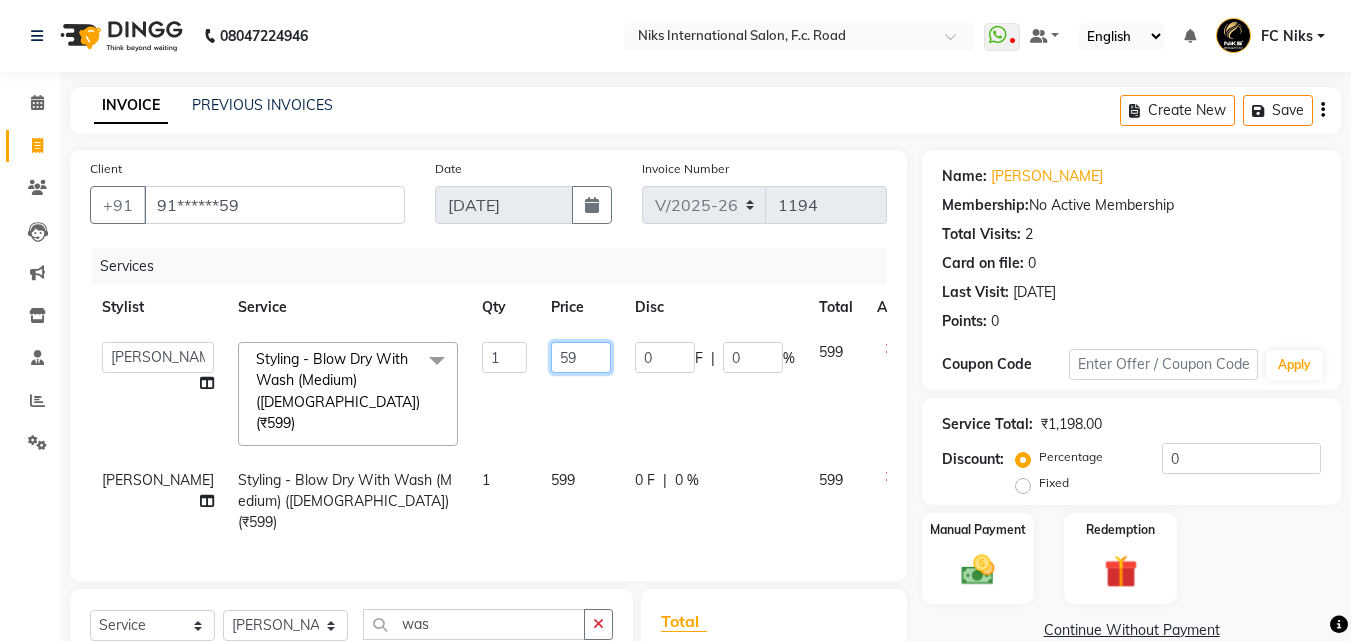 type on "5" 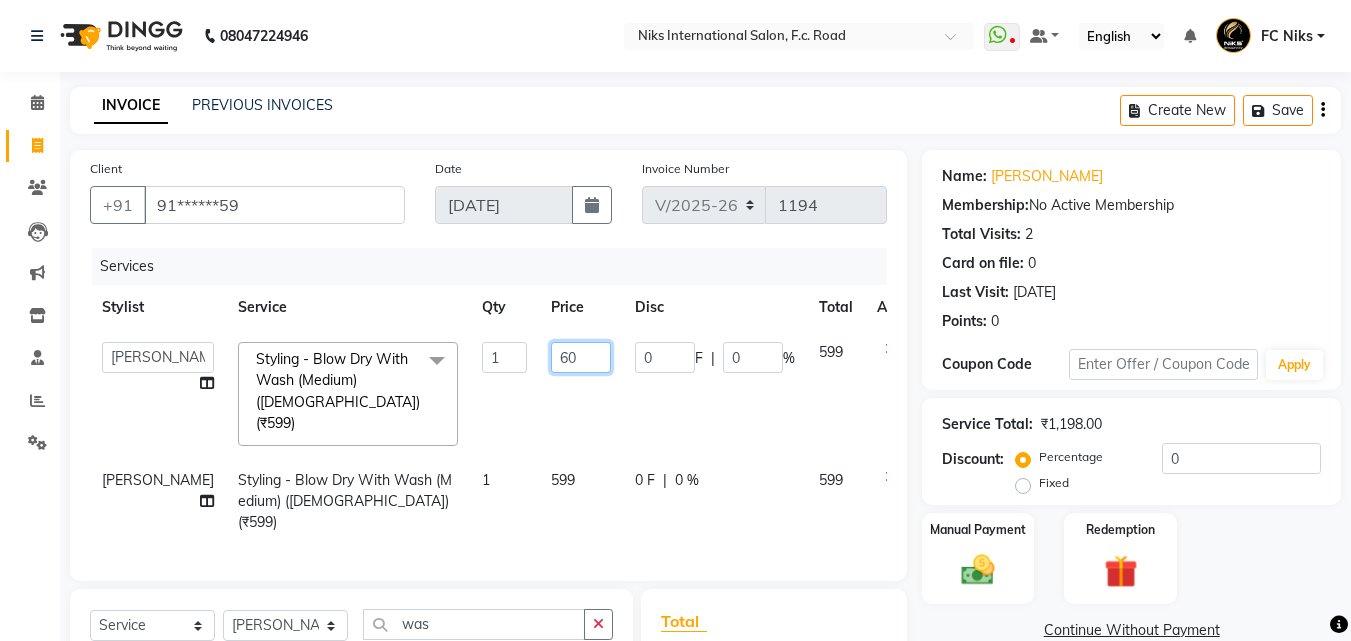 type on "600" 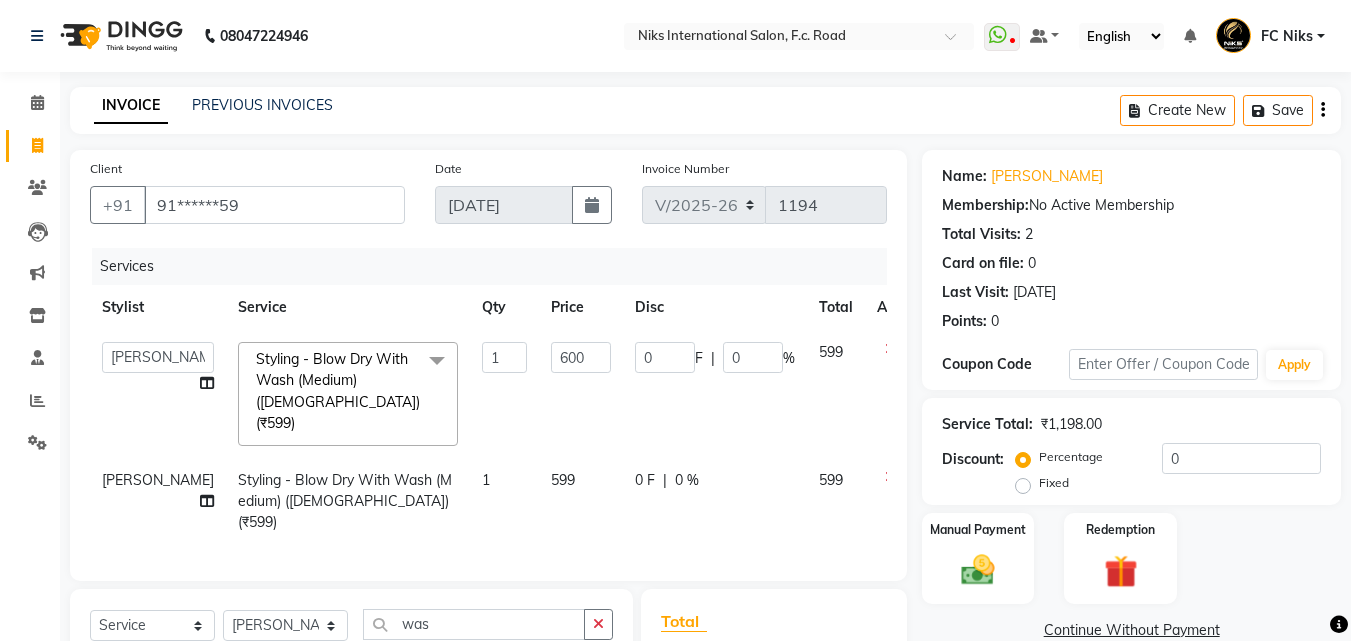 click on "0 F | 0 %" 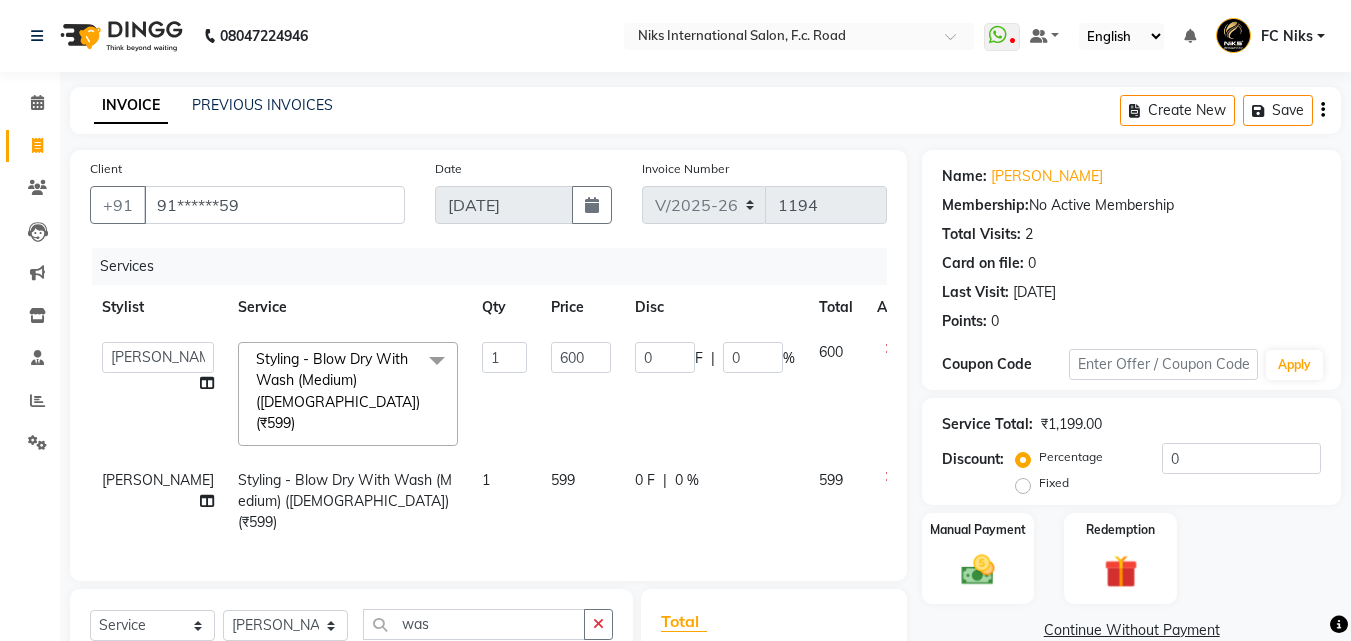 drag, startPoint x: 537, startPoint y: 438, endPoint x: 549, endPoint y: 459, distance: 24.186773 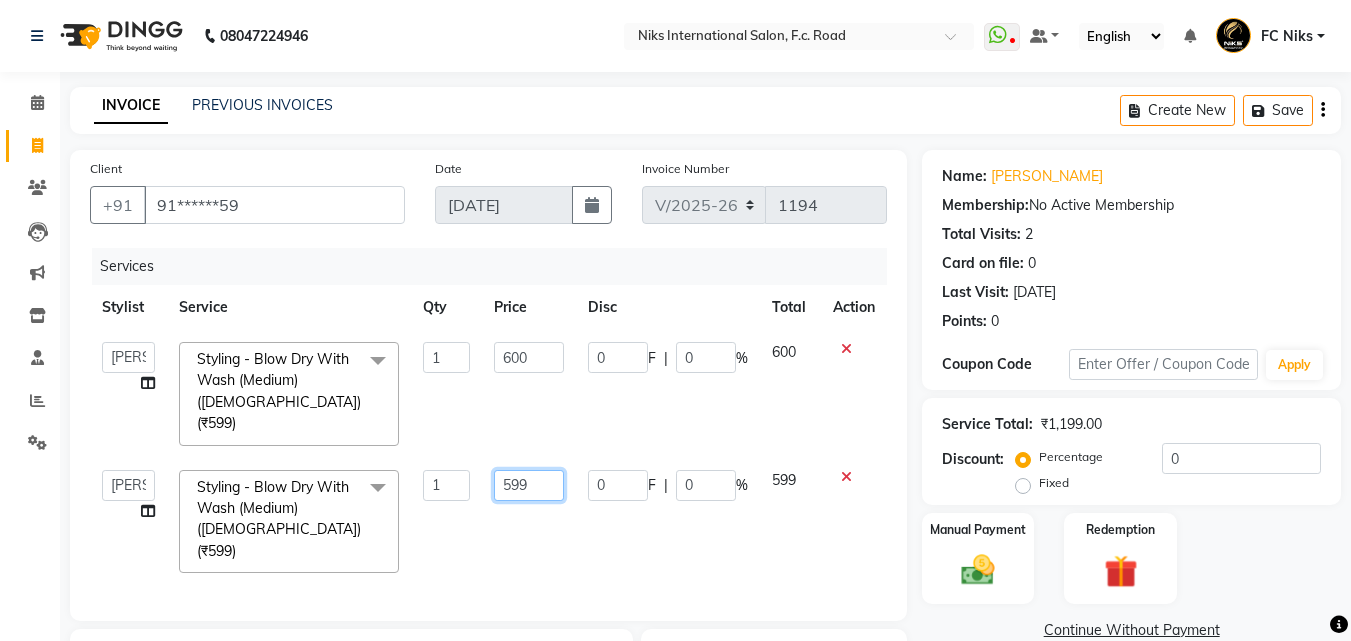 click on "599" 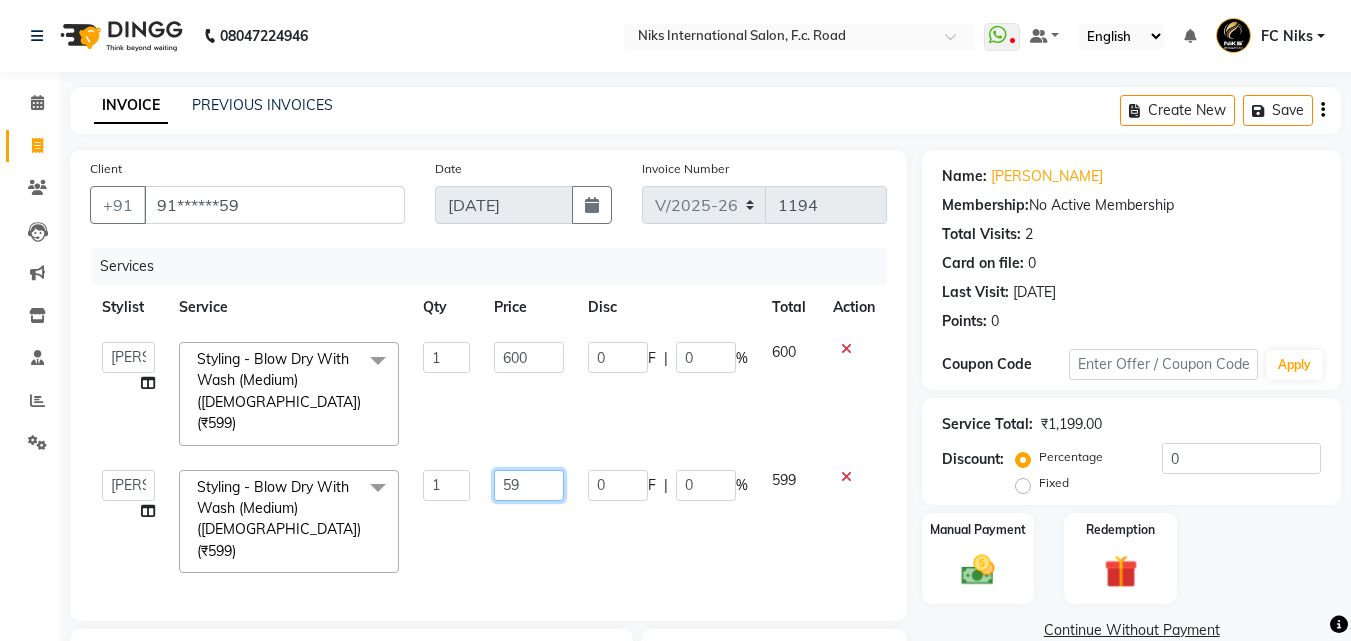 type on "5" 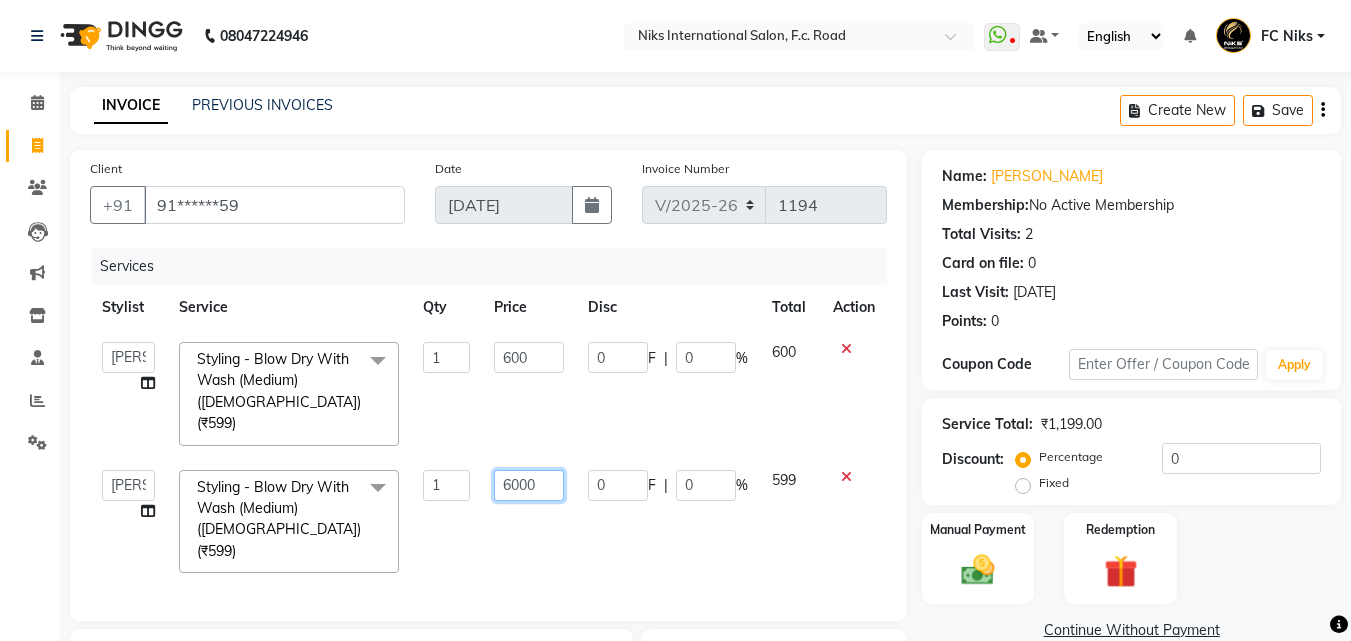 type on "600" 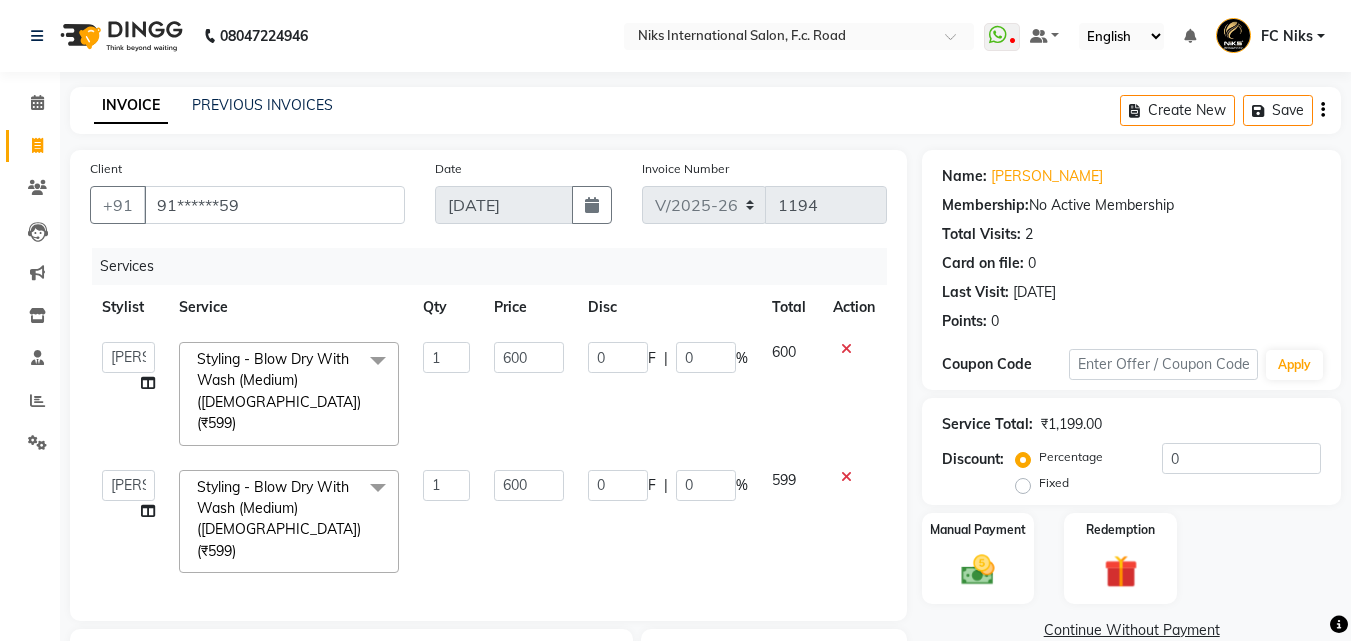 click on "Services Stylist Service Qty Price Disc Total Action  Abhishek   Amruta   Bhagyashree   CA Devkar   FC Niks   Ishika   Kirti   Komal   Krishi   Mahhi   Nakshatra   Nikhil   Rajesh   Savita   Shabana   Shrikant Gaikwad   Soham  Styling  - Blow Dry With Wash  (Medium) (Female) (₹599)  x Haircut - Basic Haicut (Male) (₹399) Haircut - Creative Haircut (Male) (₹499) Haircut - Hair Styling Wih Hair Wash  (Male) (₹299) Haircut - Shampoo Wash  (Male) (₹199) kids haircut male (Up to 10 years) (₹299) Beard trimming or shaping (₹199) Head Massage  - Aroma Oil Dandruff/ Hair Fall Oil (Male) (₹699) Head Massage  - Head Massage With Steam (Male) (₹899) Head Massage  - Aroma Oil Dandruff/ Hair Fall Oil (Female) (₹799) Head Massage  - Head Massage With Steam (Female) (₹999) Hair Treatment  - Loreal Hair Spa (Male) (₹999) Hair Treatment  - Protein Hair Spa (Male) (₹1499) Hair Treatment  - Shea Spa/Biotop Spa (Male) (₹1799) Hair Treatment  - Fibre Plex / Ola Plex (Male) (₹200) 1 600 0 F | 0 % 600" 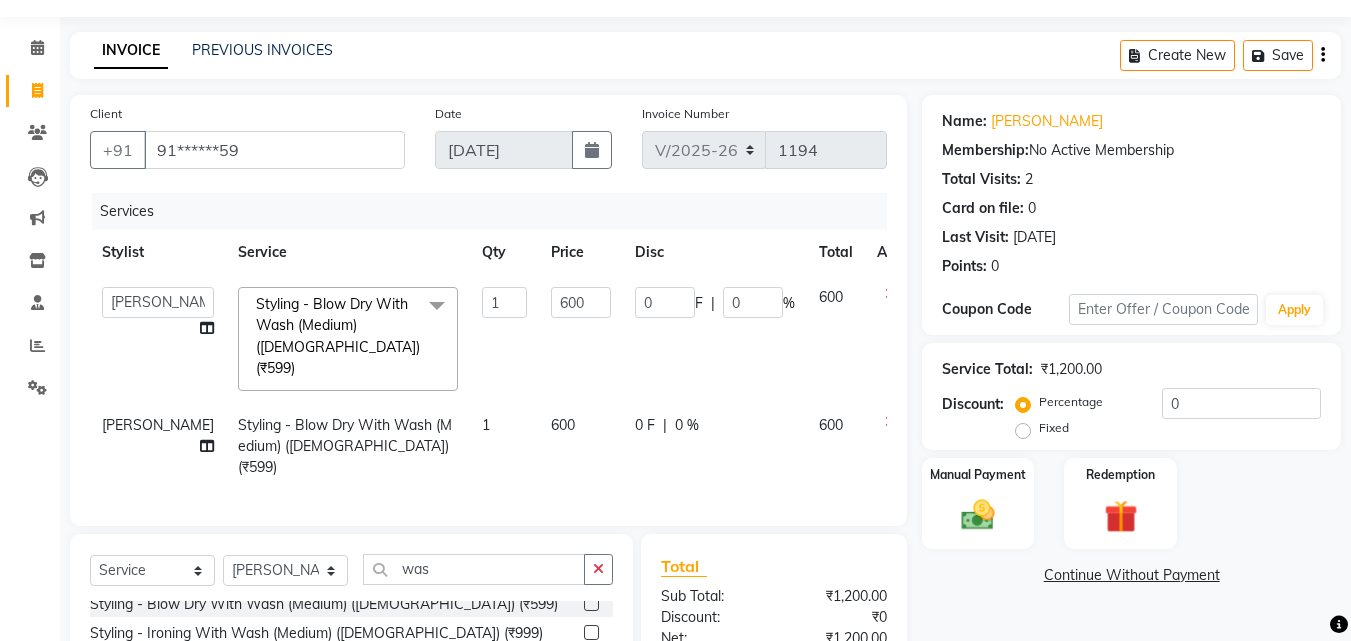 scroll, scrollTop: 266, scrollLeft: 0, axis: vertical 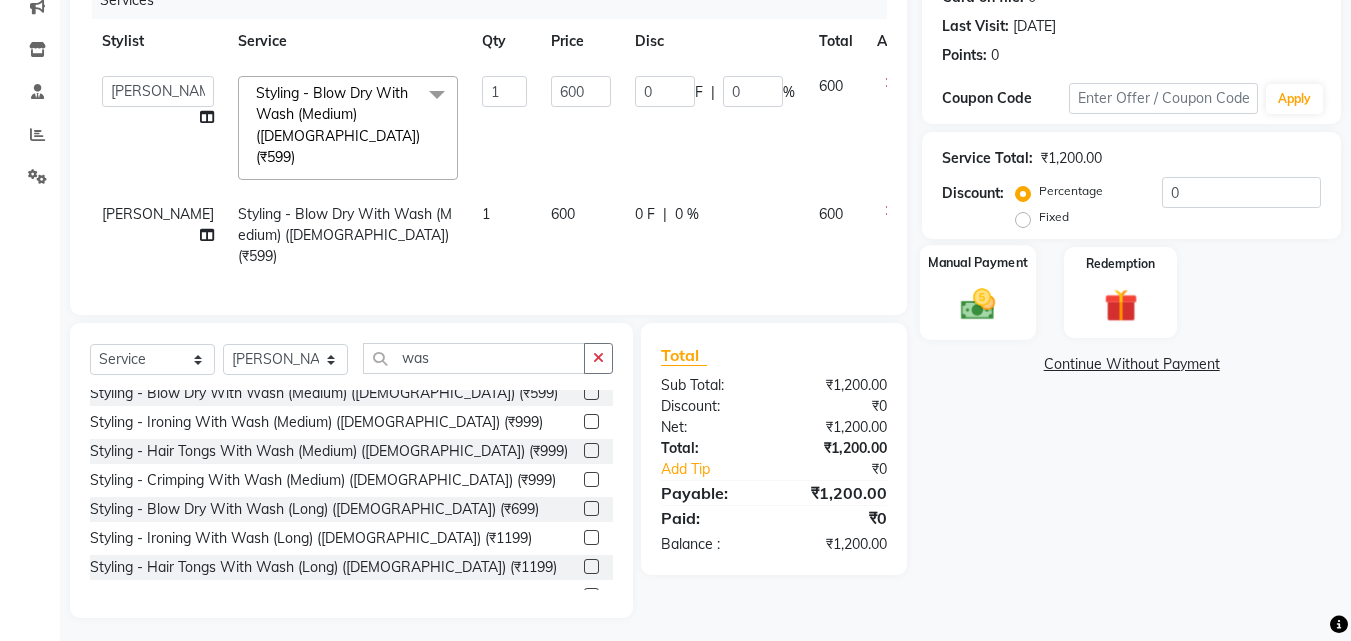 click 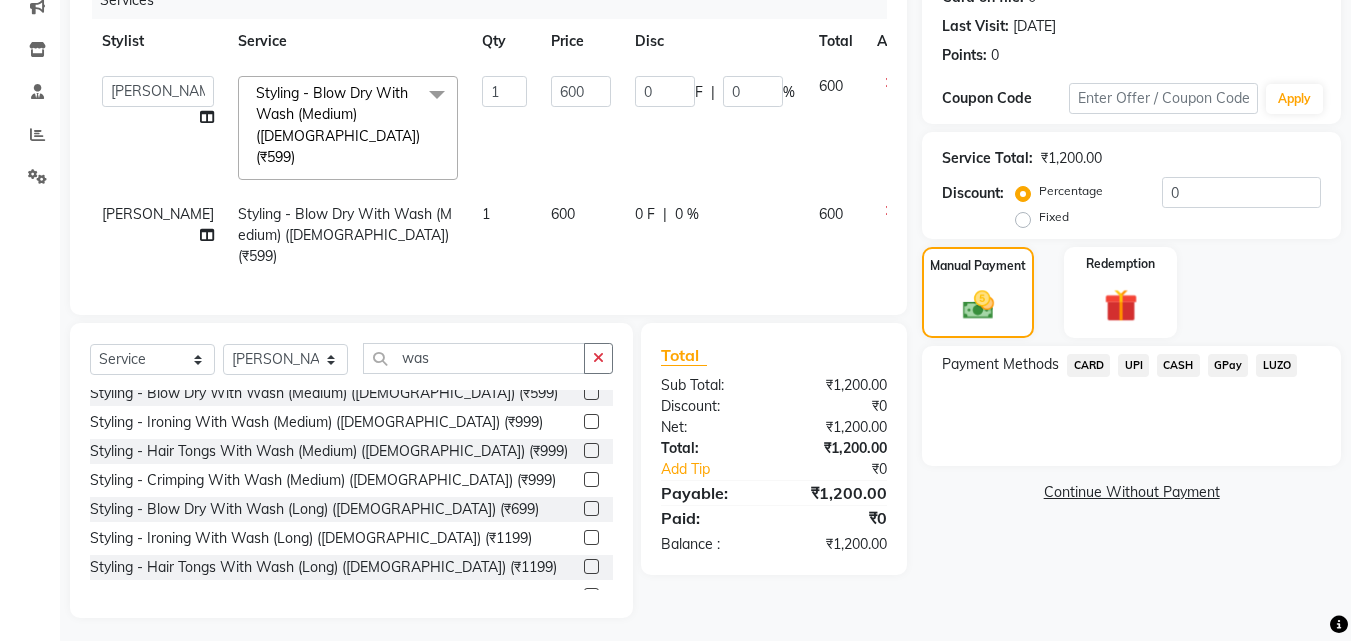 drag, startPoint x: 433, startPoint y: 117, endPoint x: 1173, endPoint y: 364, distance: 780.134 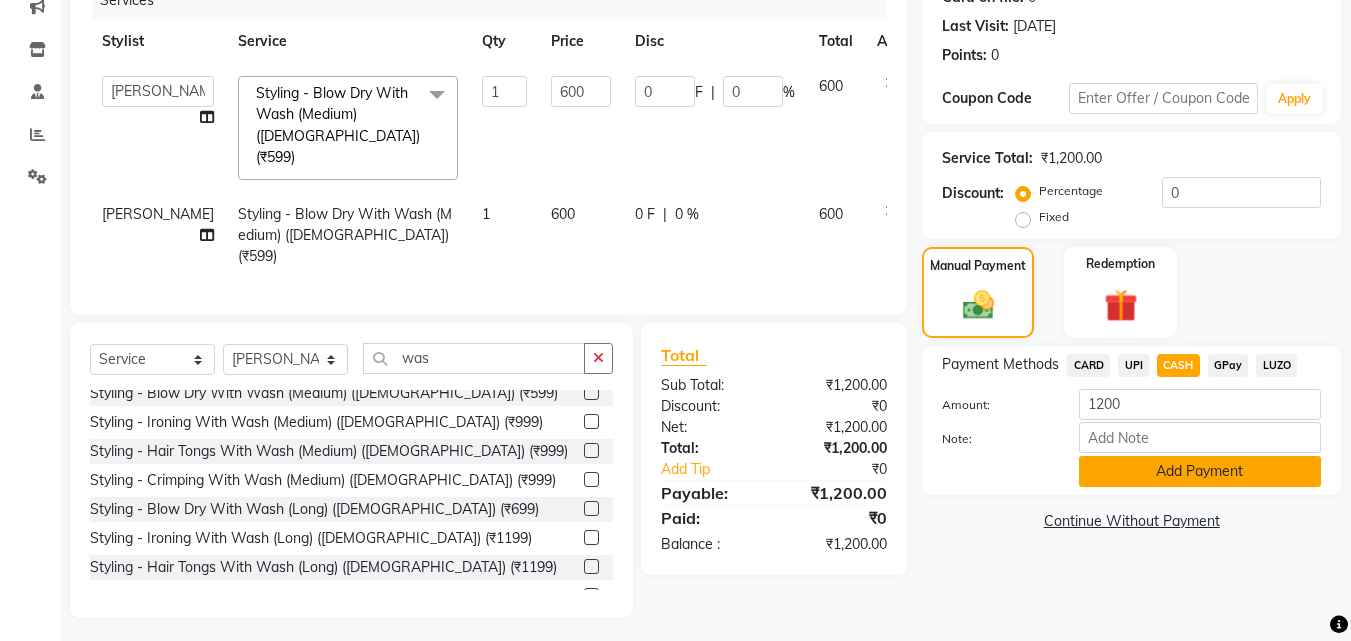 click on "Add Payment" 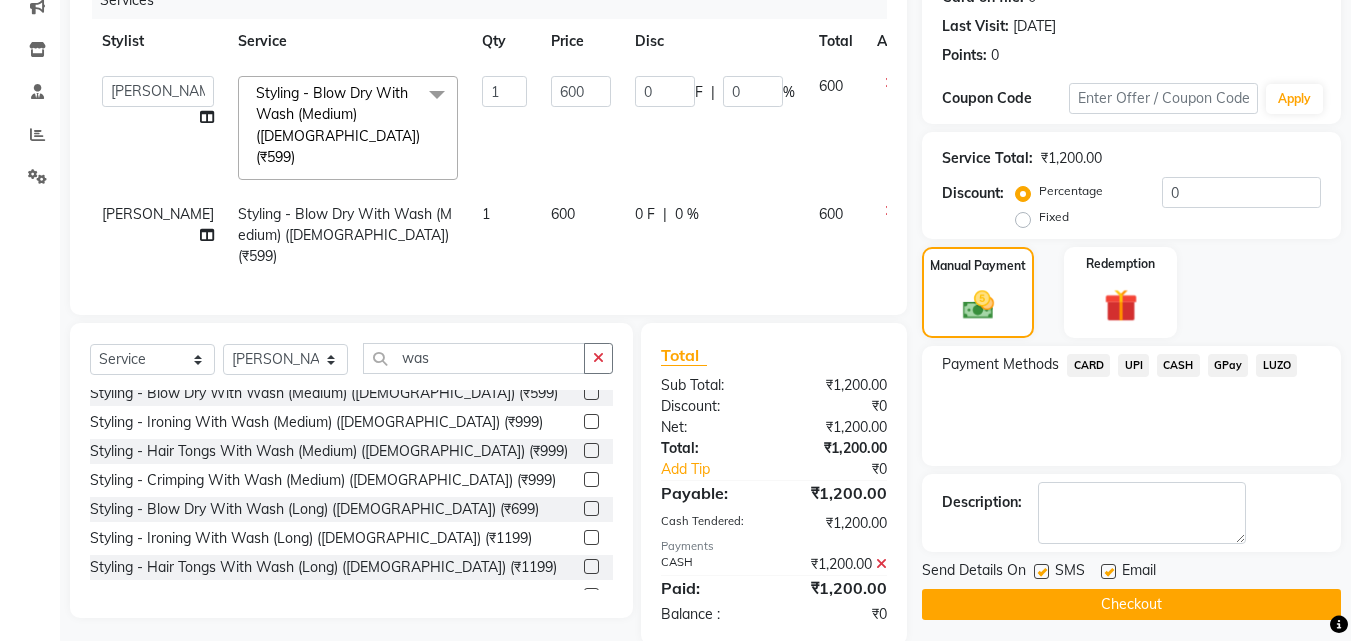 click on "Checkout" 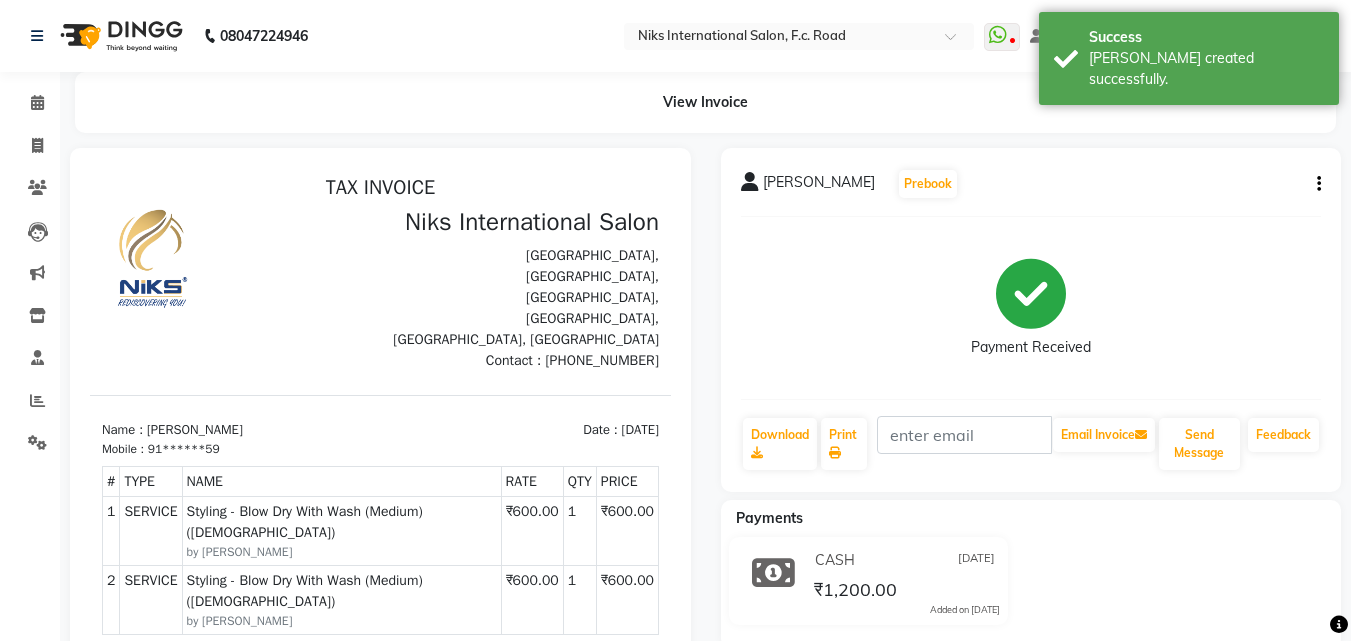 scroll, scrollTop: 0, scrollLeft: 0, axis: both 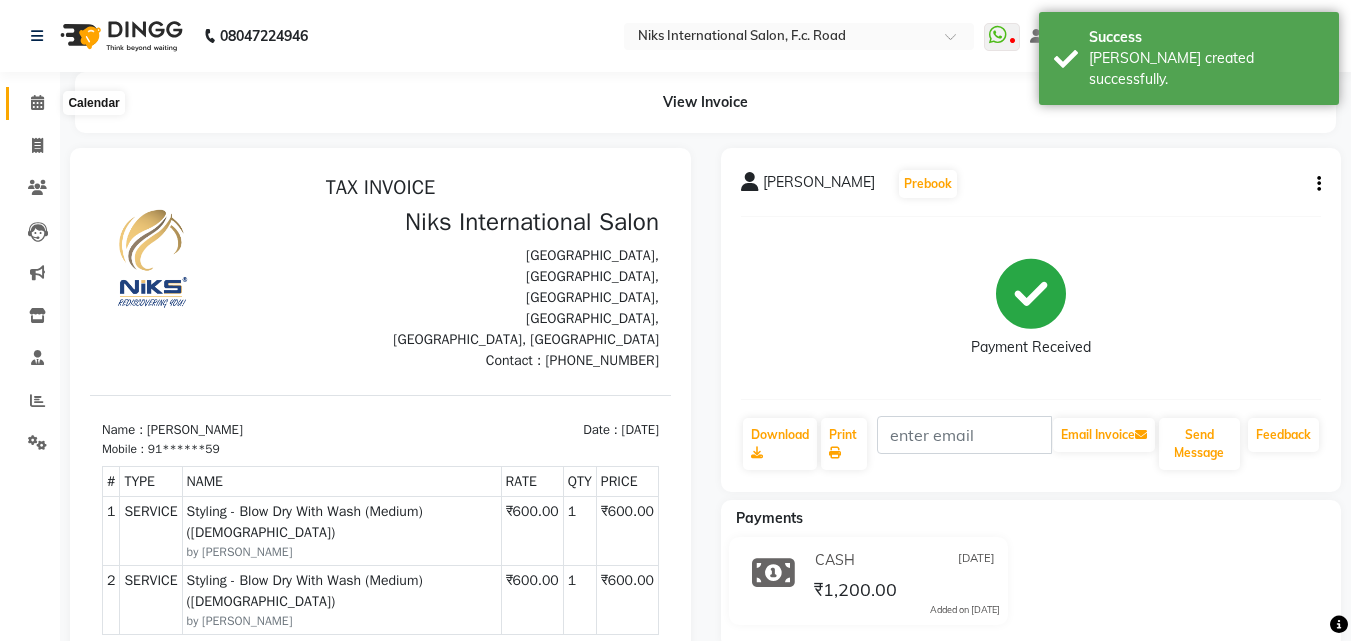 click 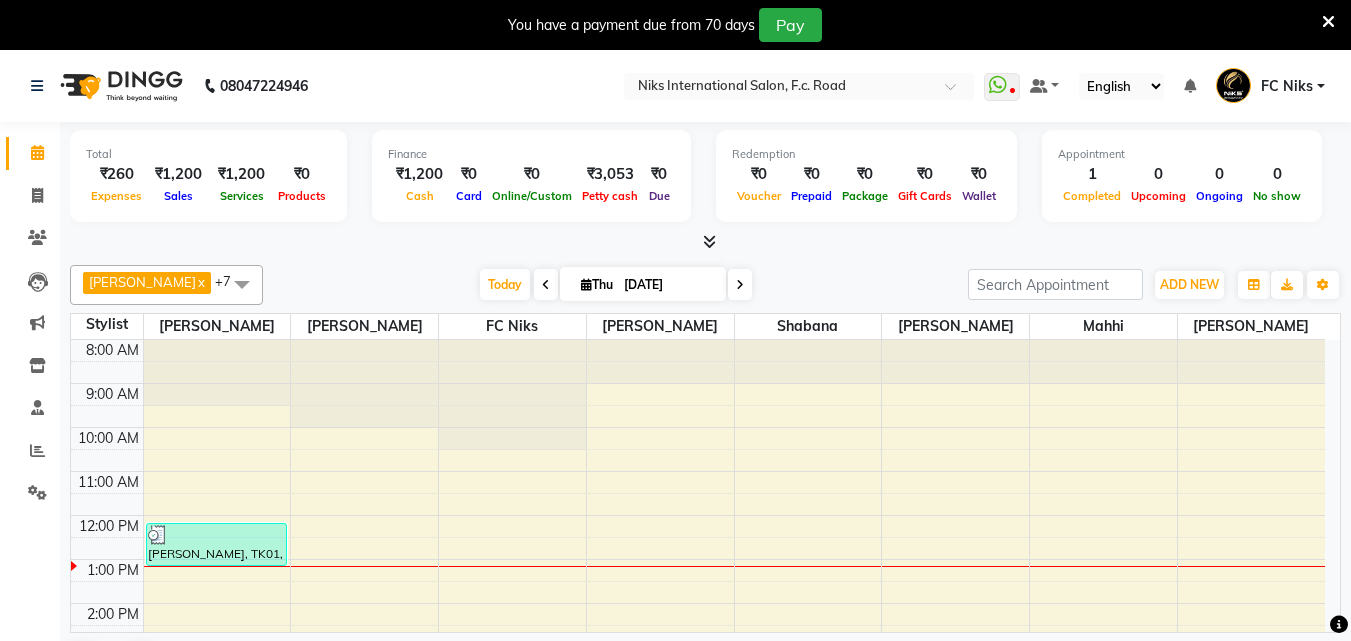 scroll, scrollTop: 0, scrollLeft: 0, axis: both 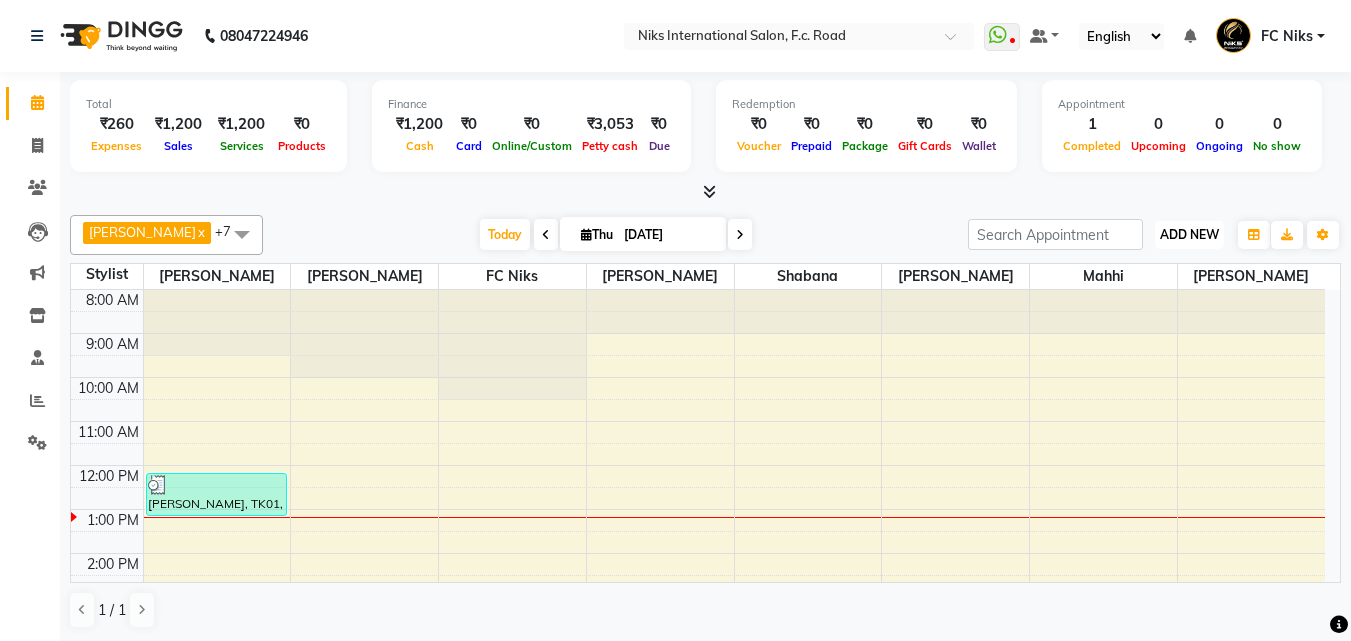 click on "ADD NEW Toggle Dropdown" at bounding box center (1189, 235) 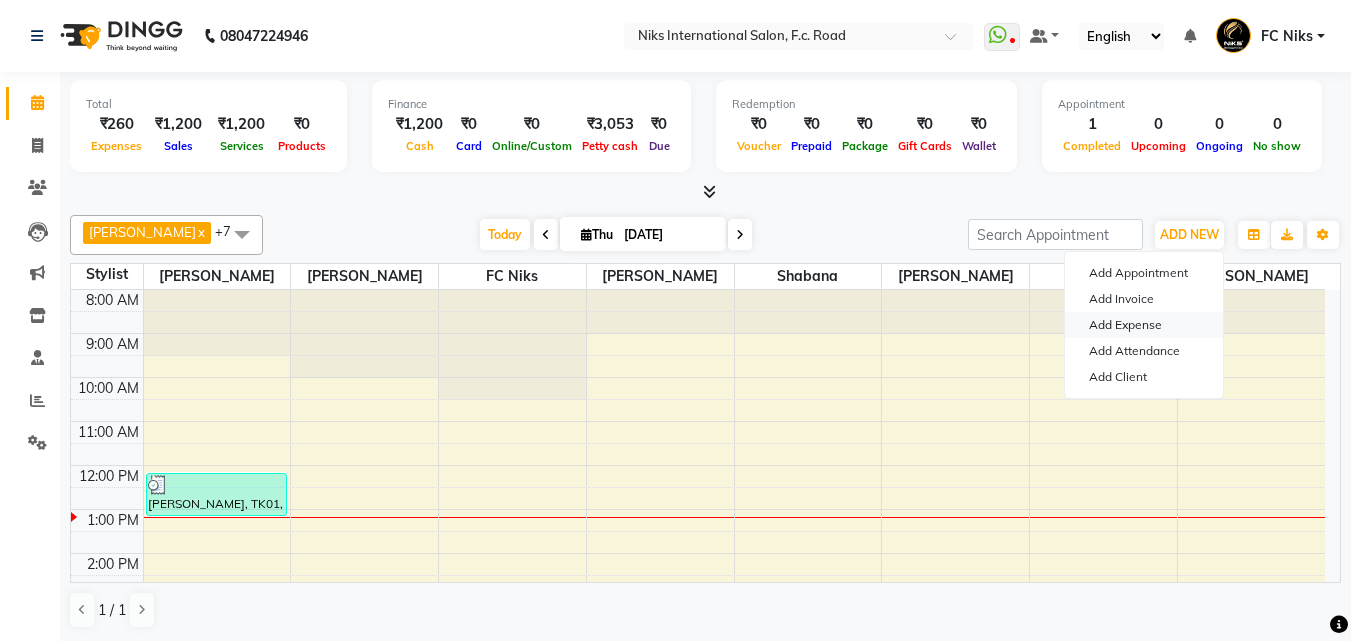 click on "Add Expense" at bounding box center [1144, 325] 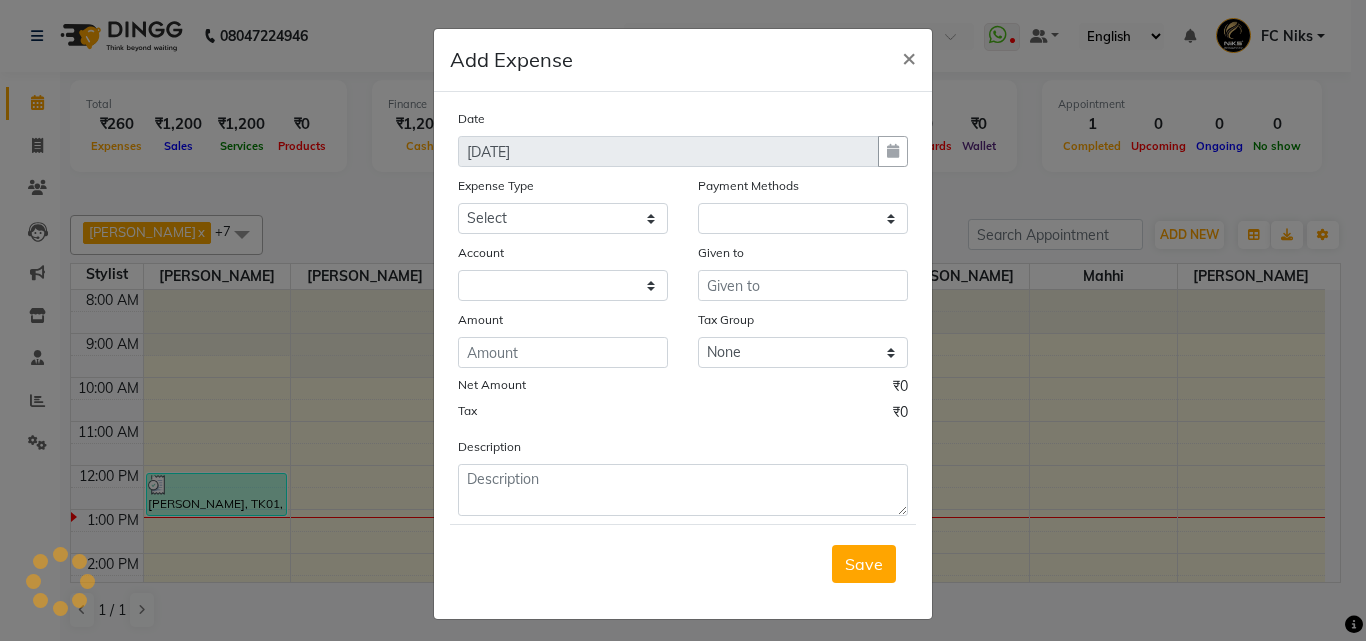 select on "1" 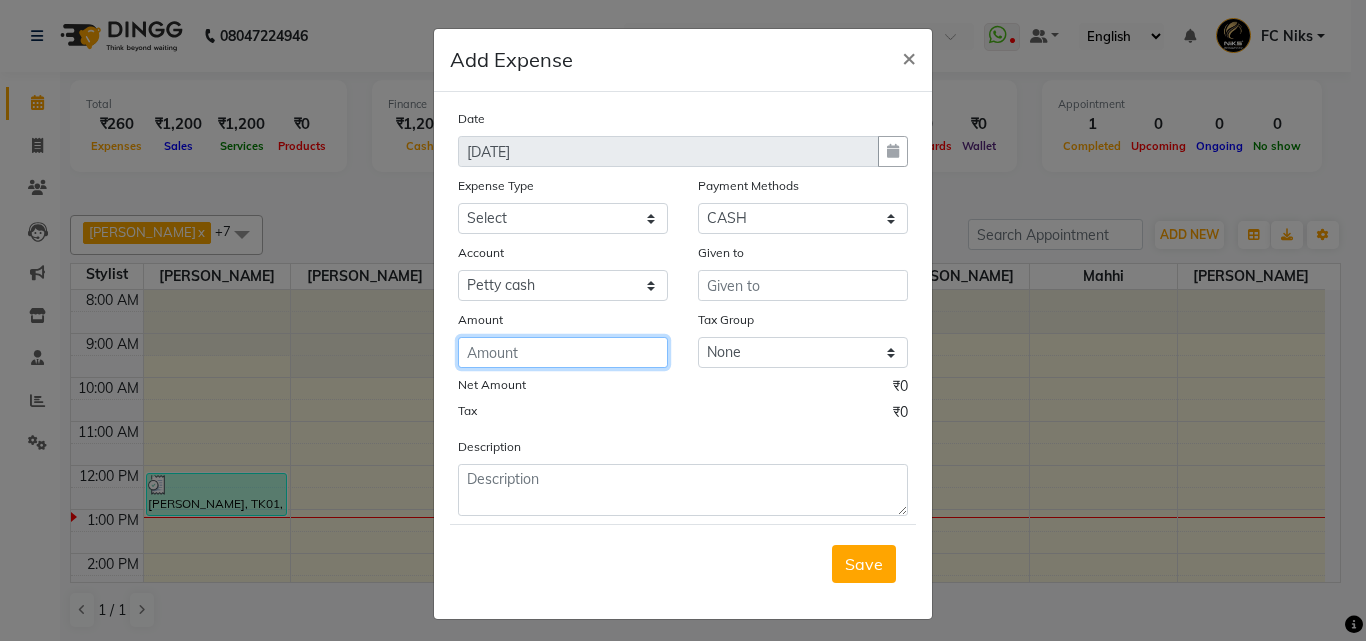 click 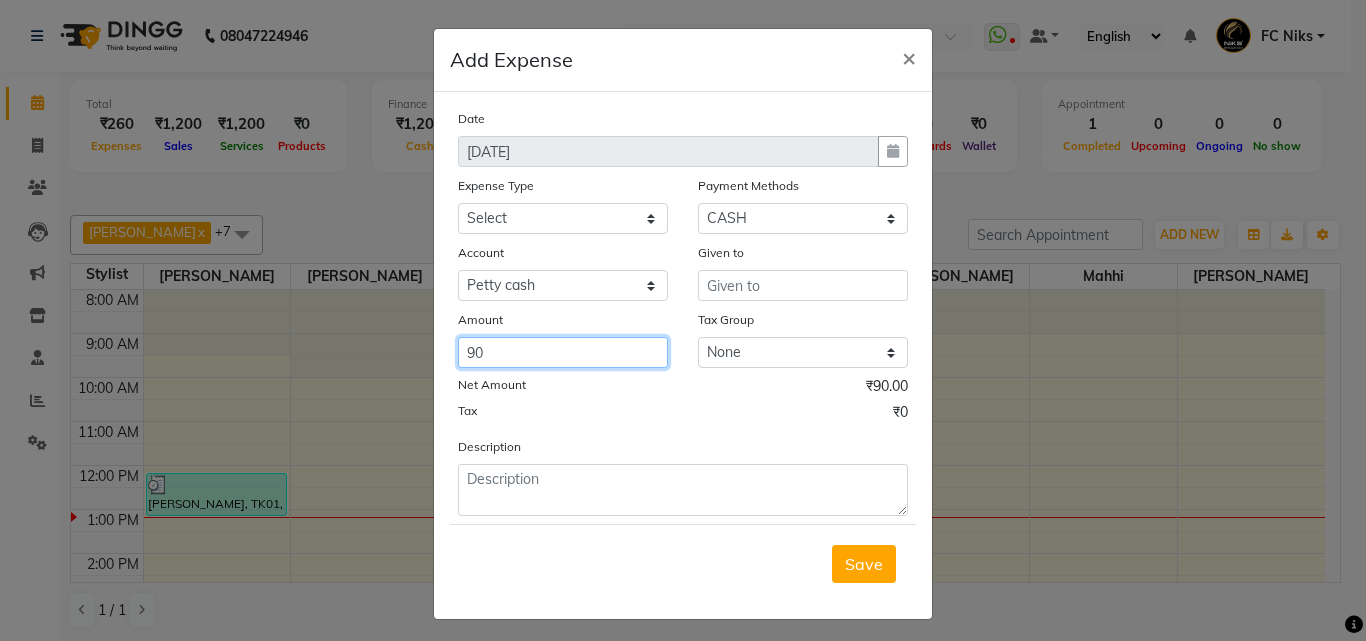 type on "90" 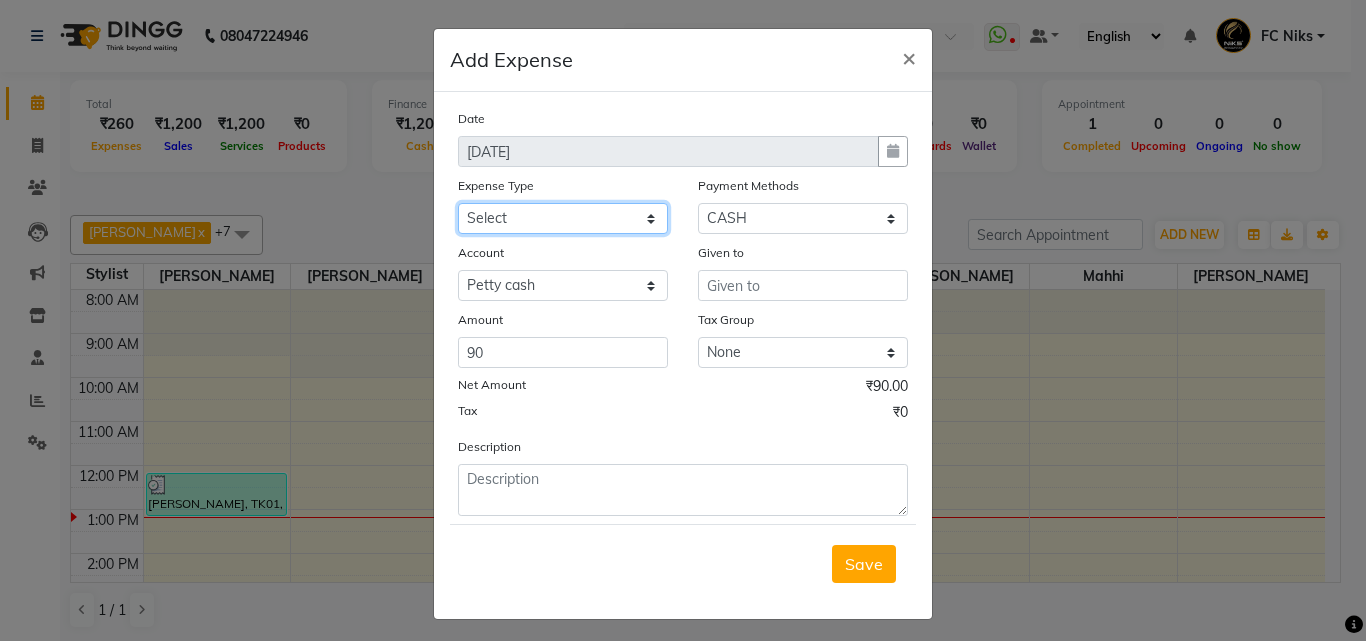 click on "Select Cash transfer to hub Client Snacks Donation Equipment Maintenance Miscellaneous Other Pantry Product Salary Staff Refreshment Tea & Refreshment Travalling" 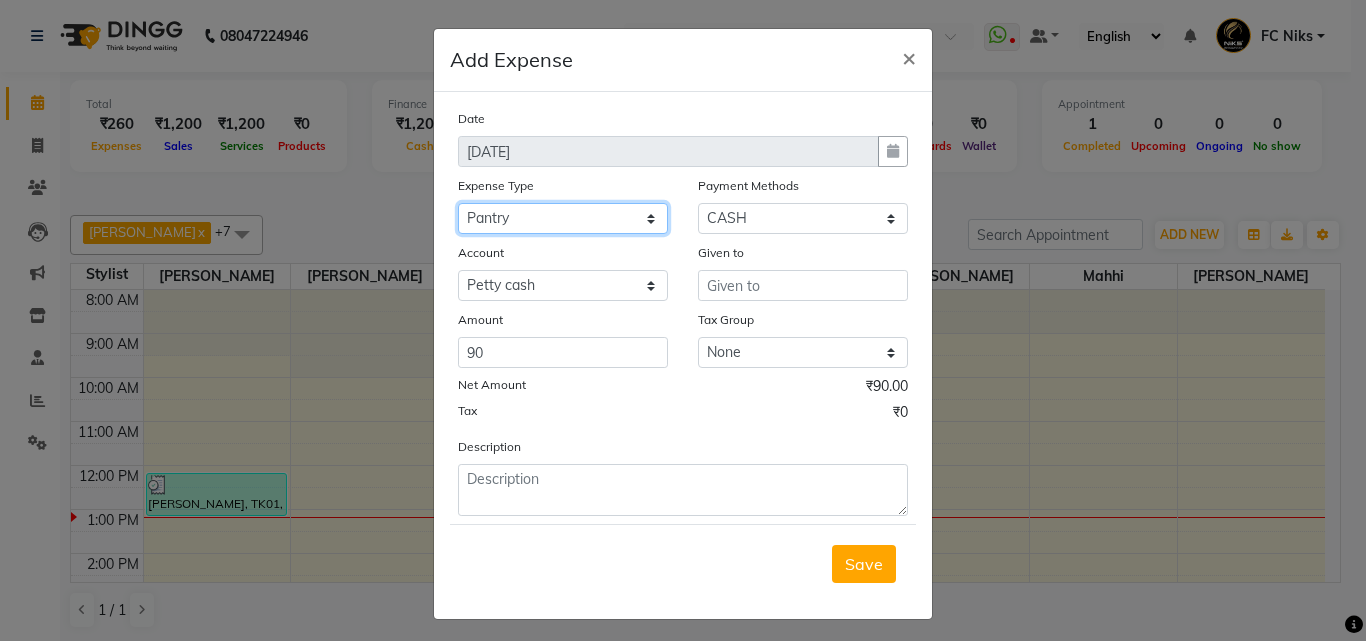 click on "Select Cash transfer to hub Client Snacks Donation Equipment Maintenance Miscellaneous Other Pantry Product Salary Staff Refreshment Tea & Refreshment Travalling" 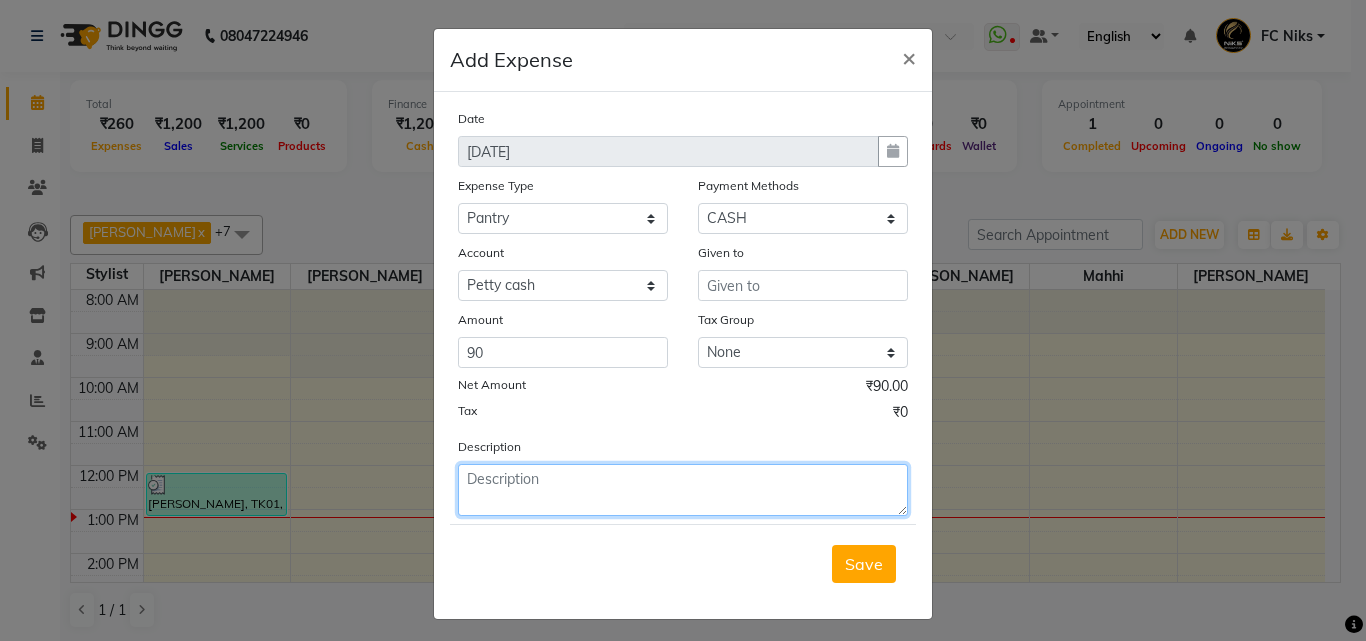 click 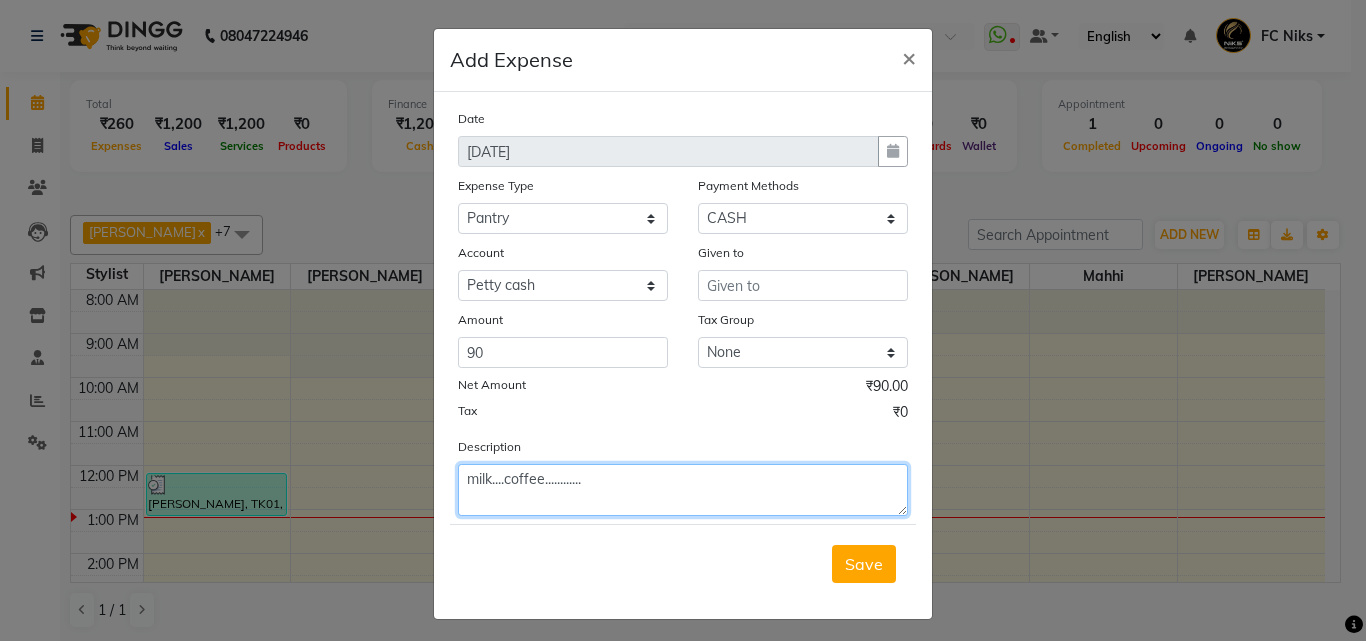 type on "milk....coffee............" 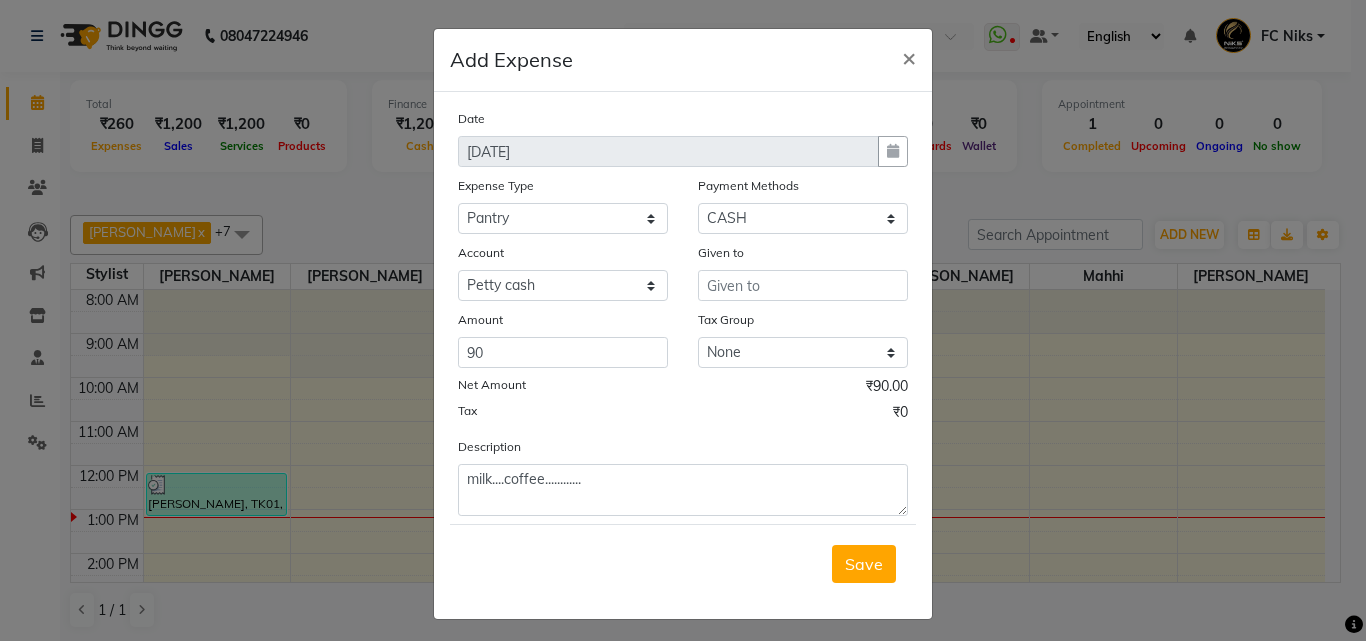 click on "Date [DATE] Expense Type Select Cash transfer to hub Client Snacks Donation Equipment Maintenance Miscellaneous Other Pantry Product Salary Staff Refreshment Tea & Refreshment Travalling Payment Methods Select Points CARD Prepaid UPI Voucher Package CASH GPay Wallet LUZO Gift Card Account Select Default account [PERSON_NAME] cash Given to Amount 90 Tax Group None Net Amount ₹90.00 Tax ₹0 Description milk....coffee............" 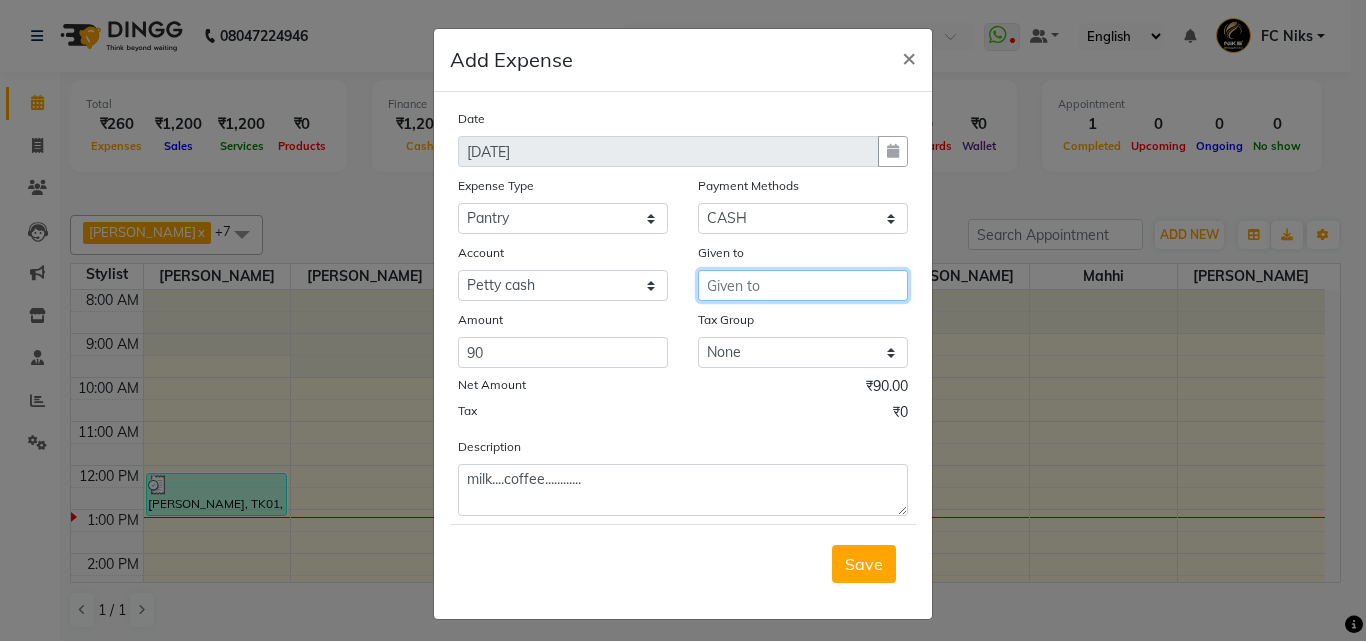 click at bounding box center (803, 285) 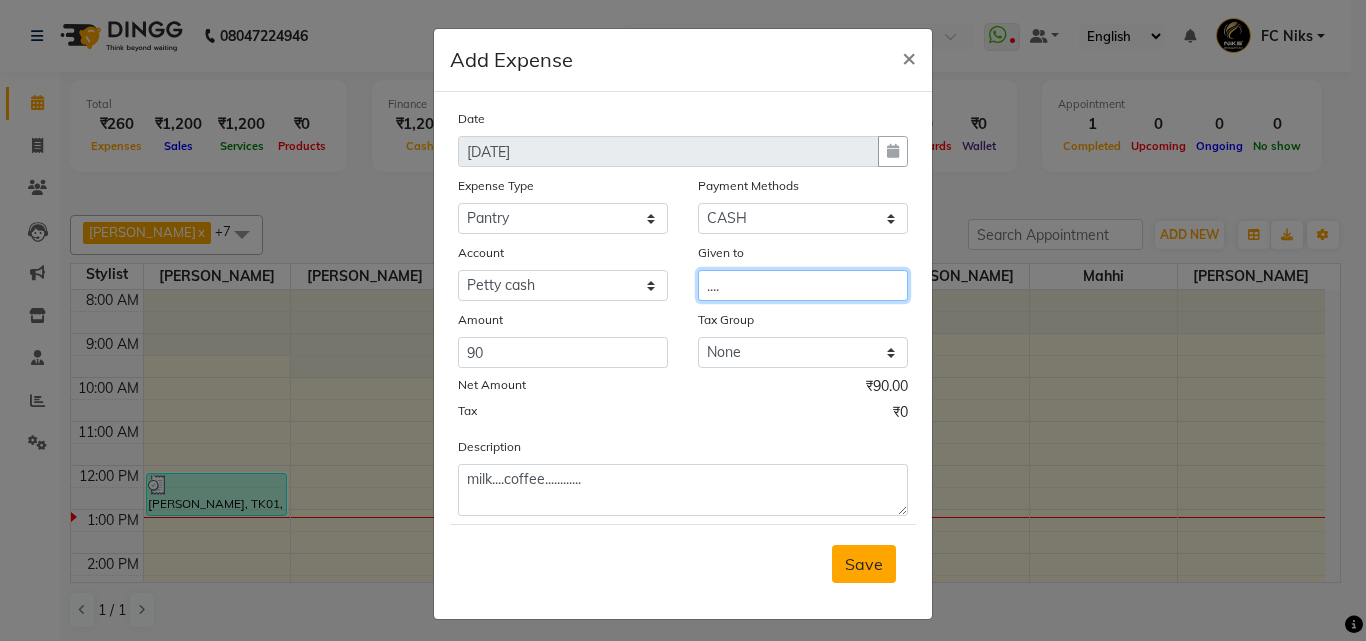 type on "...." 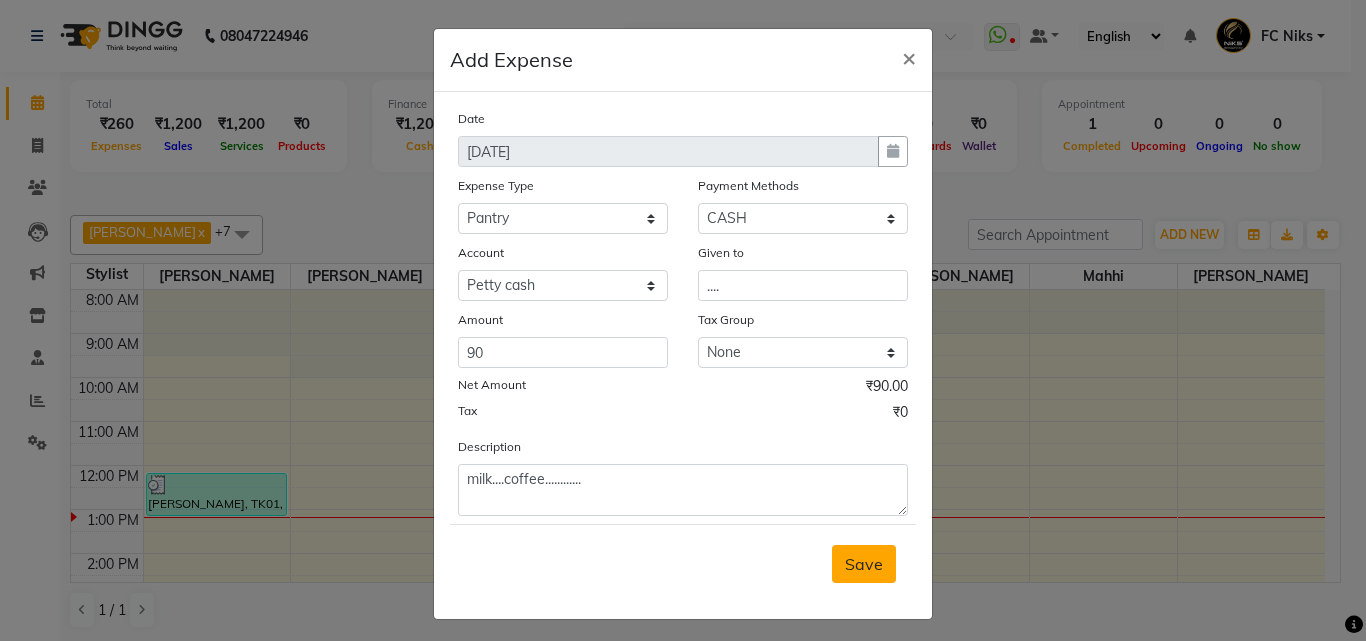 click on "Save" at bounding box center [864, 564] 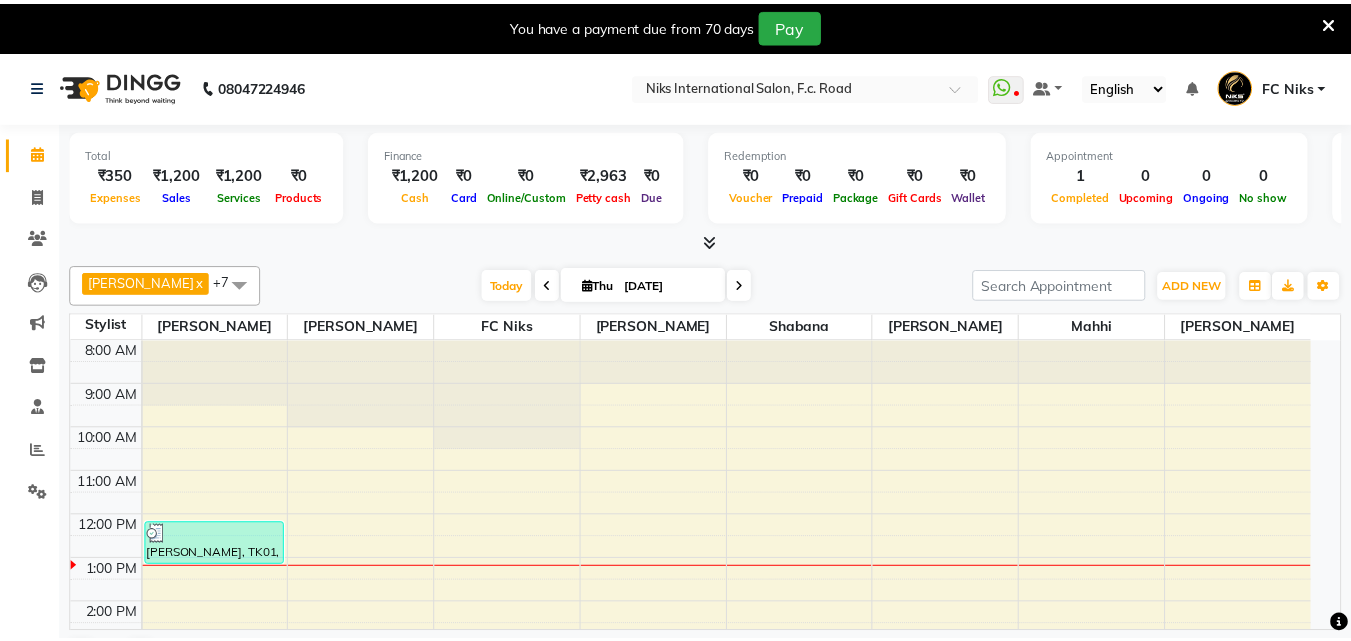 scroll, scrollTop: 0, scrollLeft: 0, axis: both 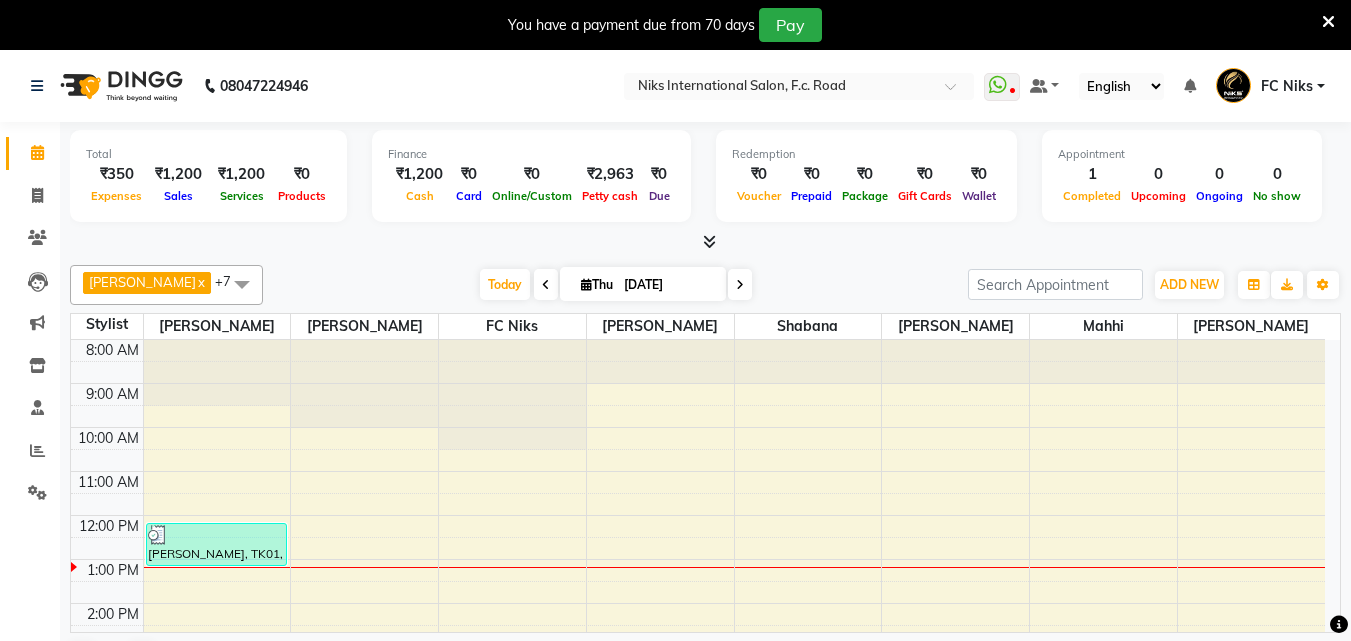 click at bounding box center (1328, 22) 